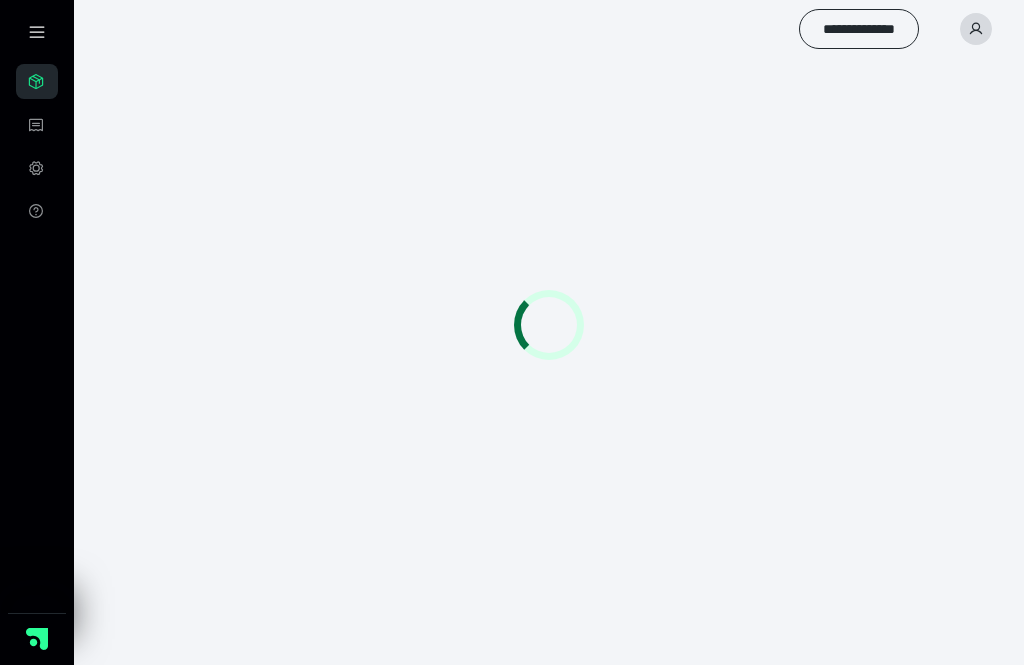scroll, scrollTop: 64, scrollLeft: 0, axis: vertical 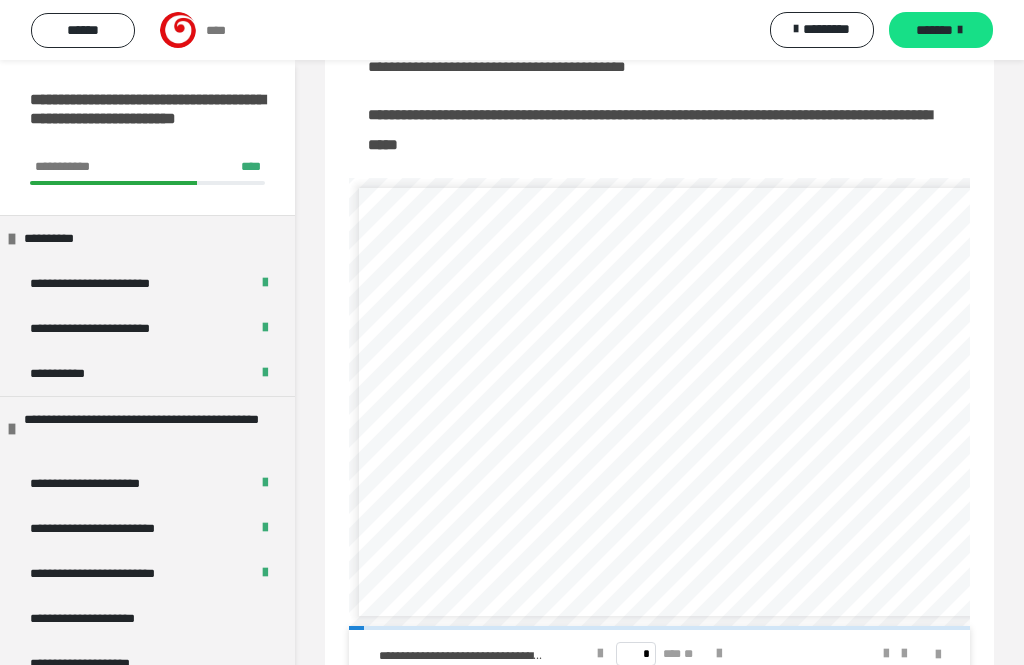 click at bounding box center [719, 654] 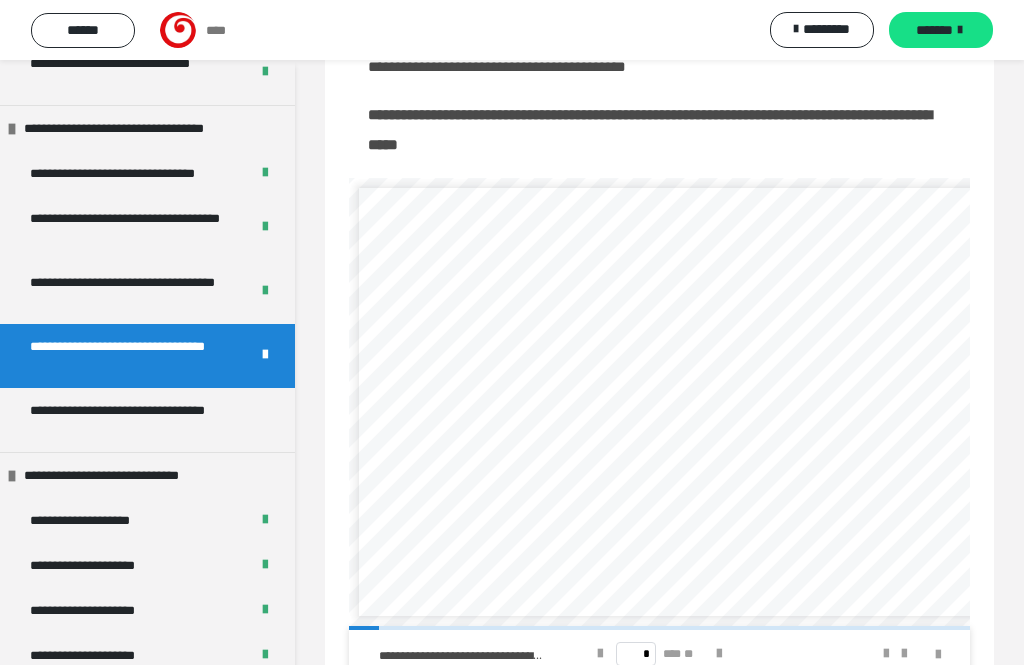 scroll, scrollTop: 4116, scrollLeft: 0, axis: vertical 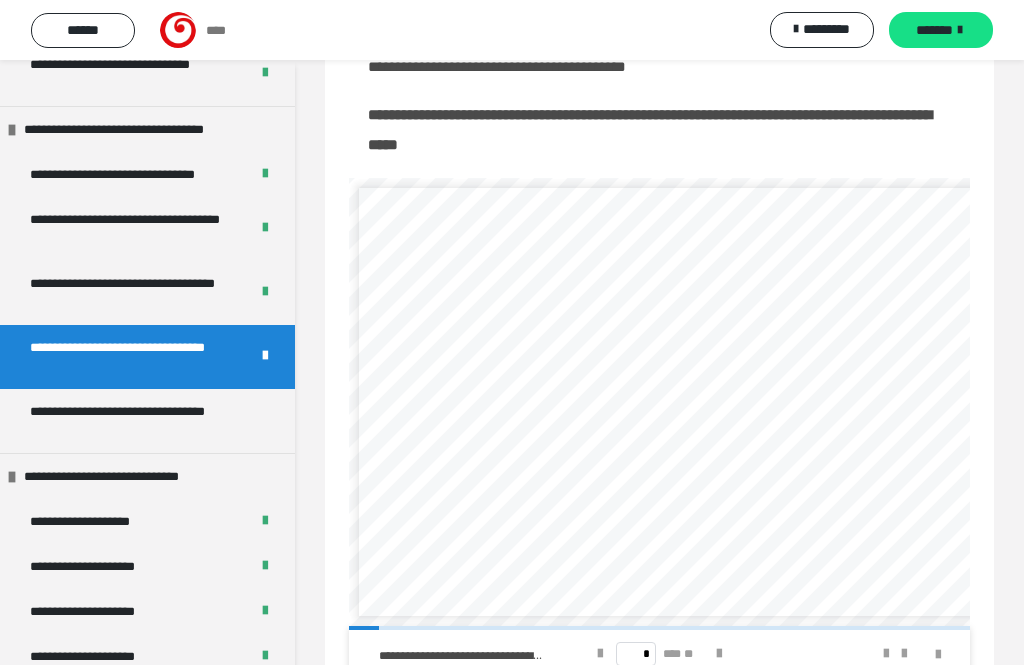 click on "**********" at bounding box center [139, 421] 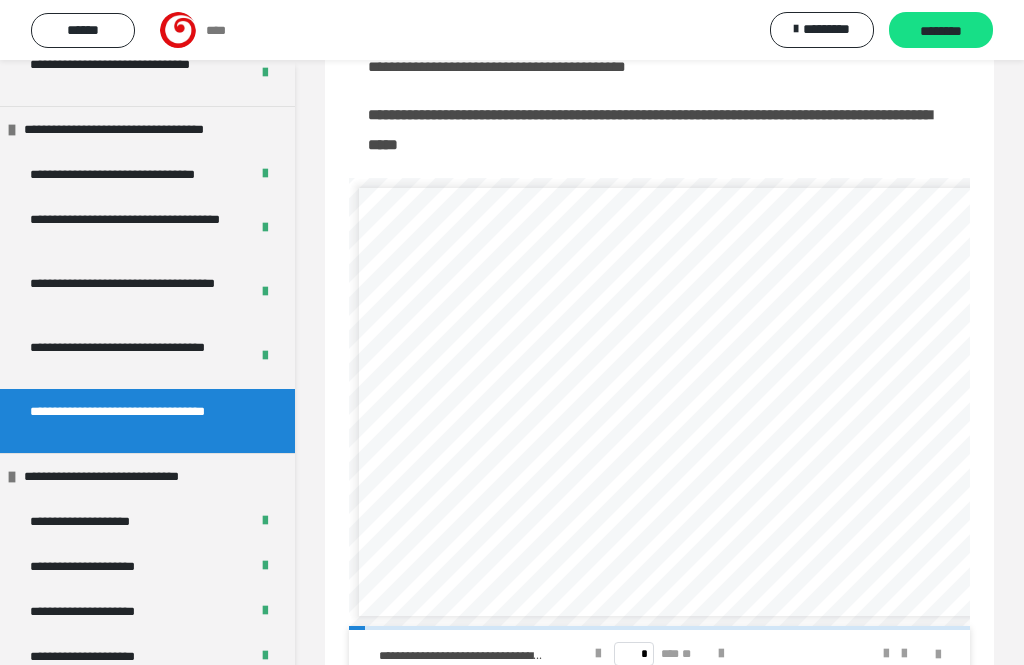 click at bounding box center [721, 654] 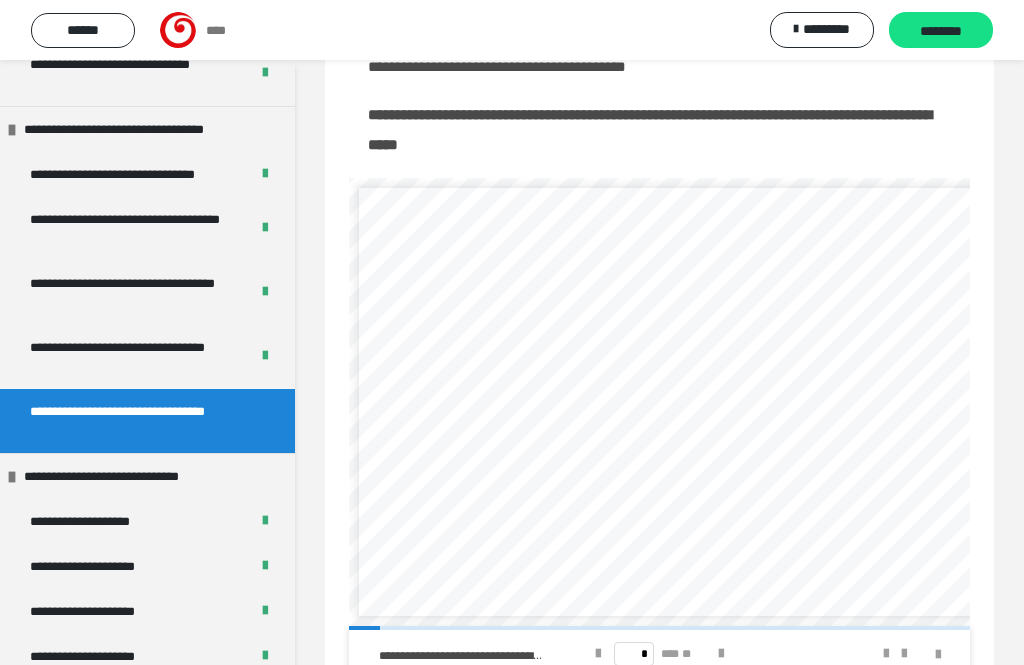 click at bounding box center (721, 654) 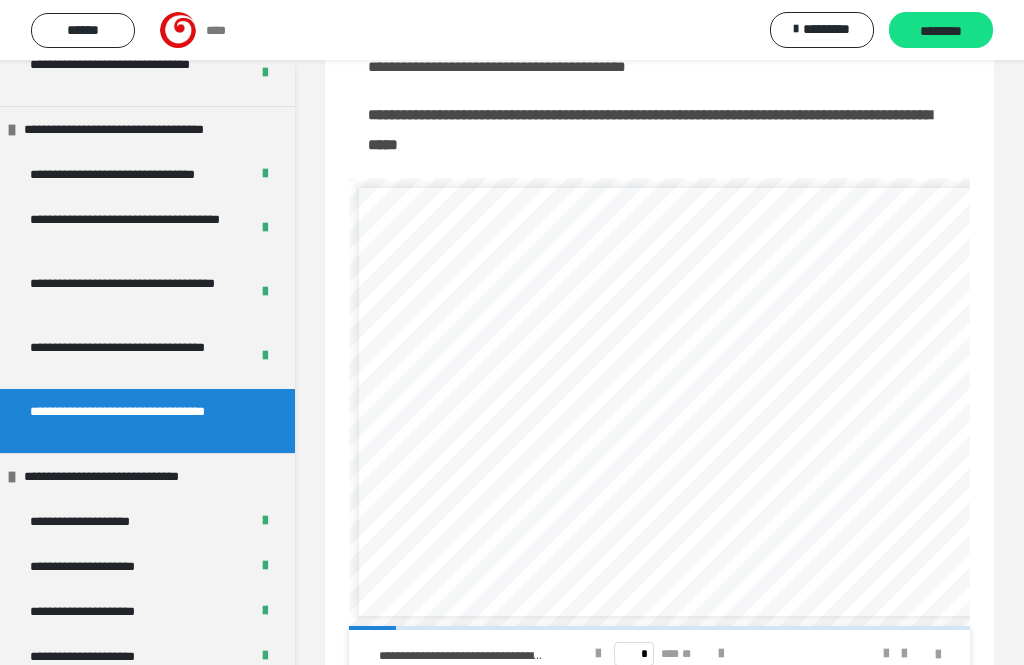 click at bounding box center [721, 654] 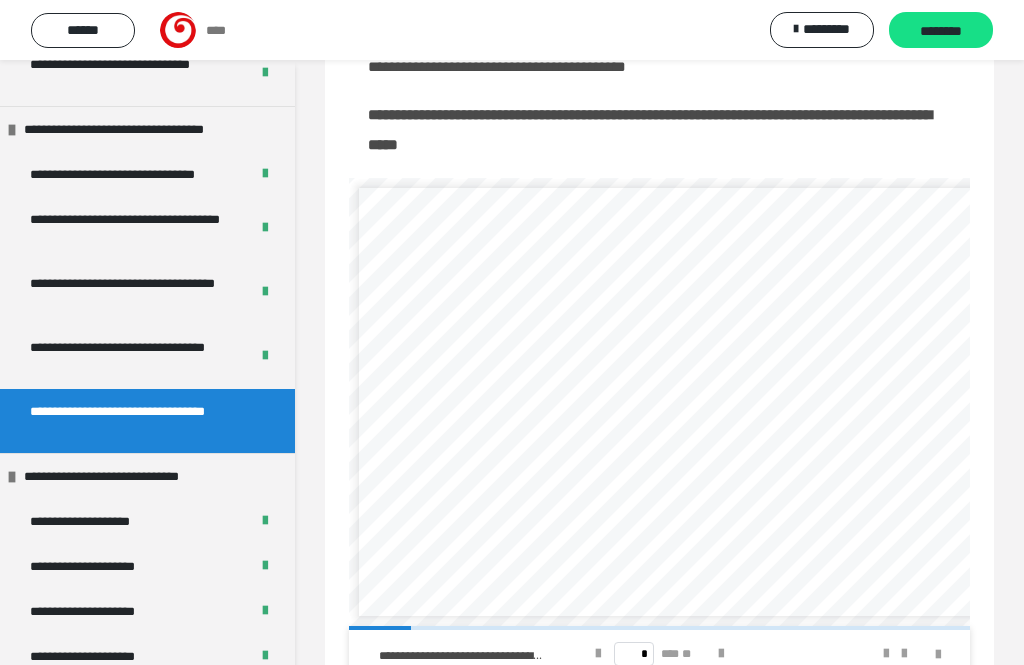 click at bounding box center [721, 654] 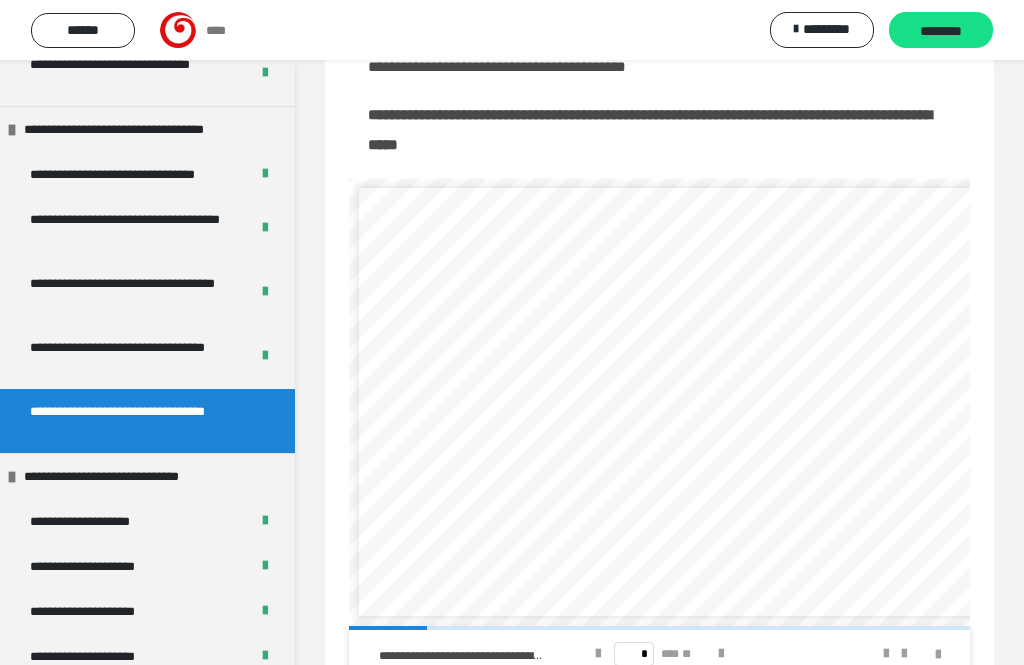 click at bounding box center (721, 654) 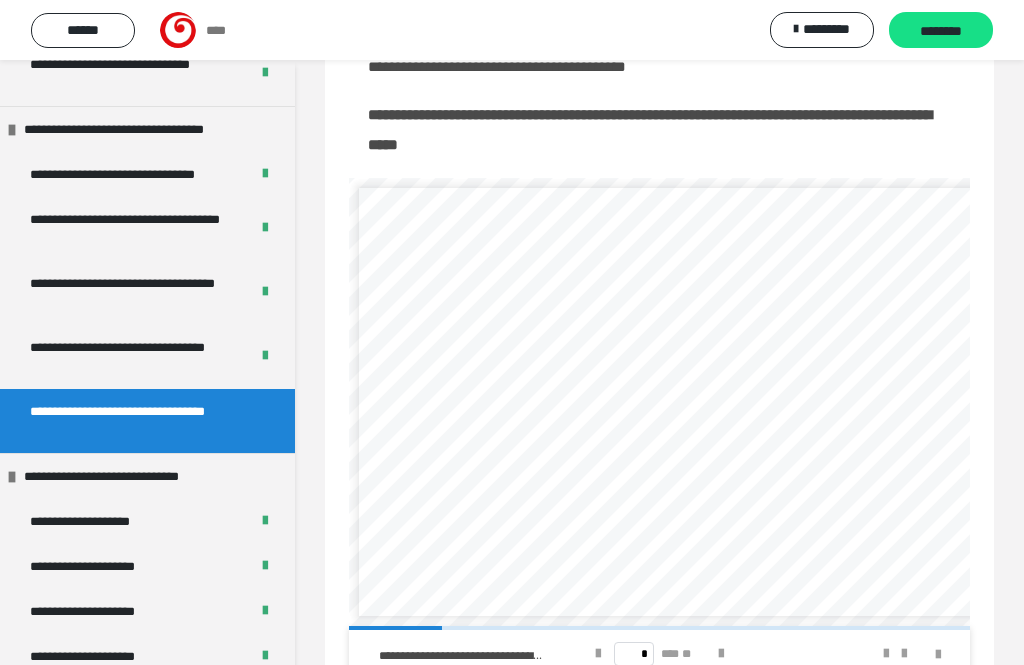 click at bounding box center (721, 654) 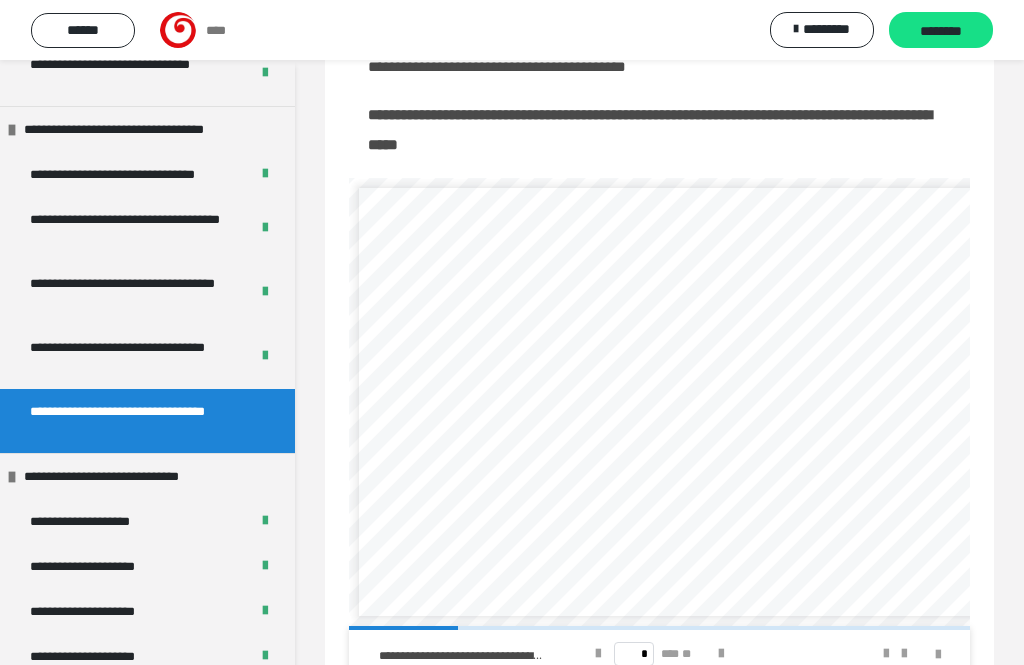 click at bounding box center (721, 654) 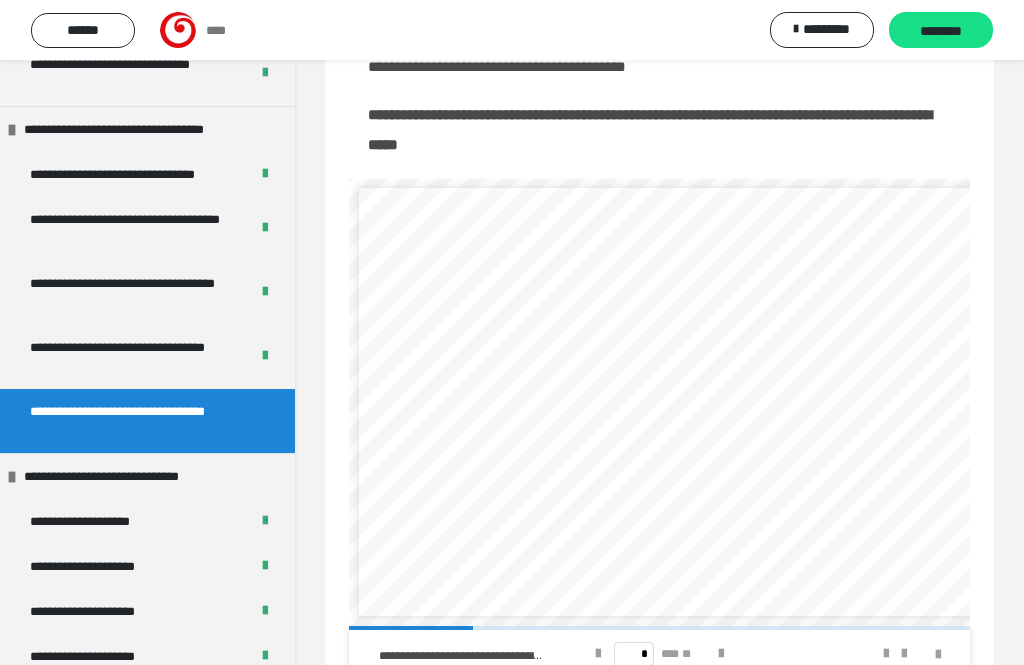click at bounding box center (721, 654) 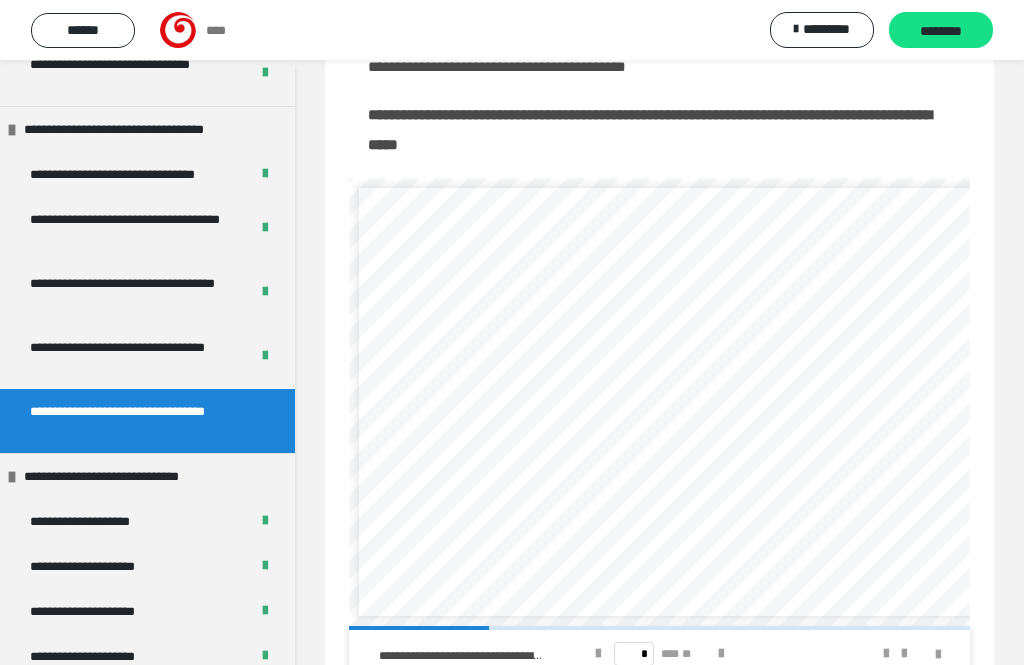 click at bounding box center (721, 654) 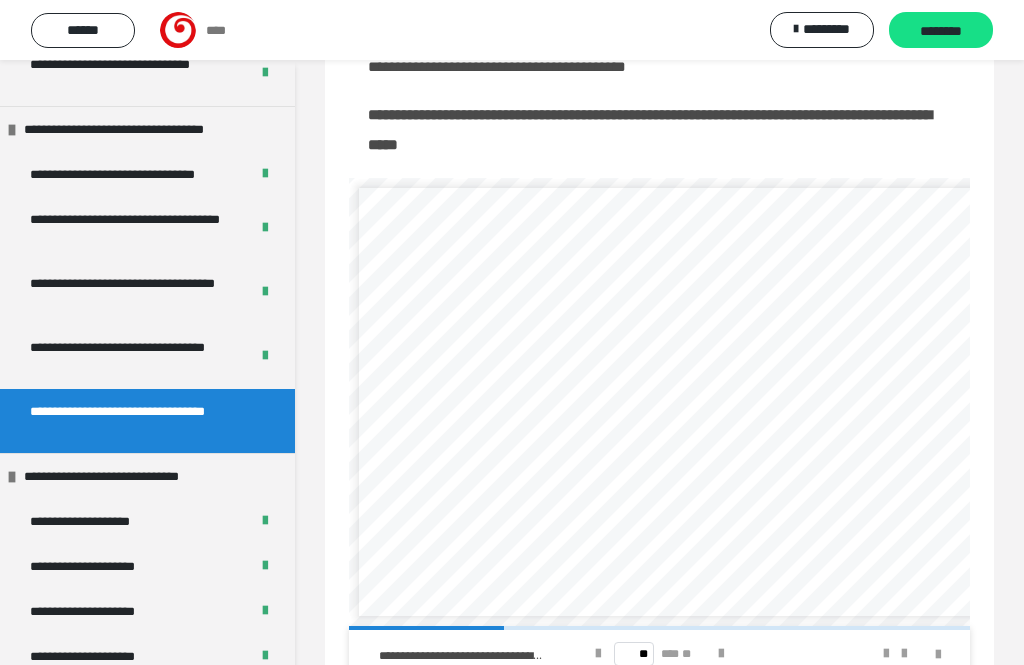 click at bounding box center (721, 654) 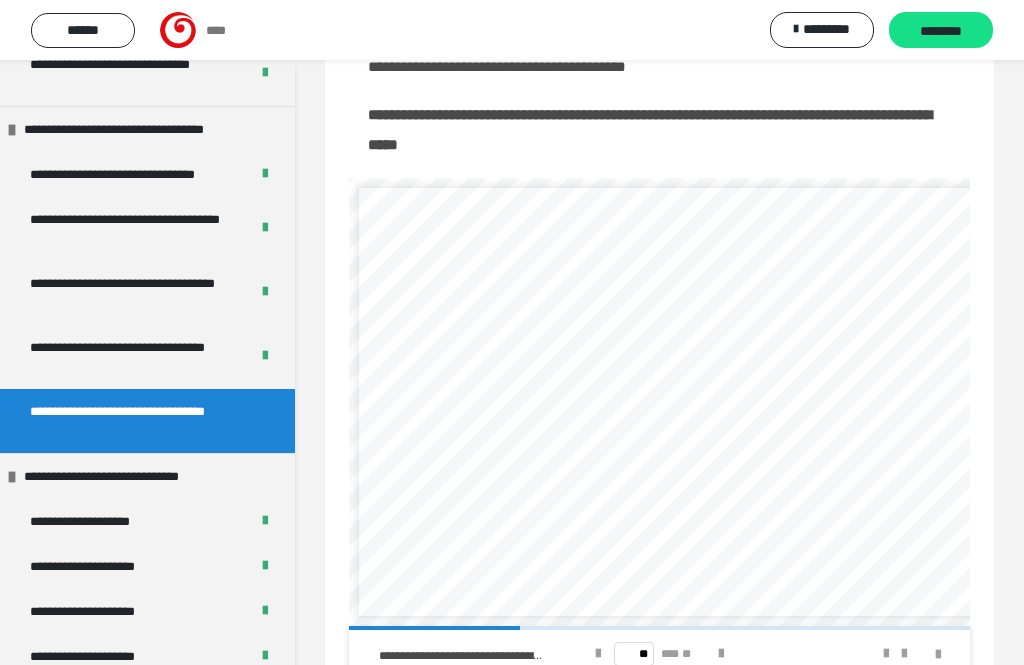 click at bounding box center (721, 654) 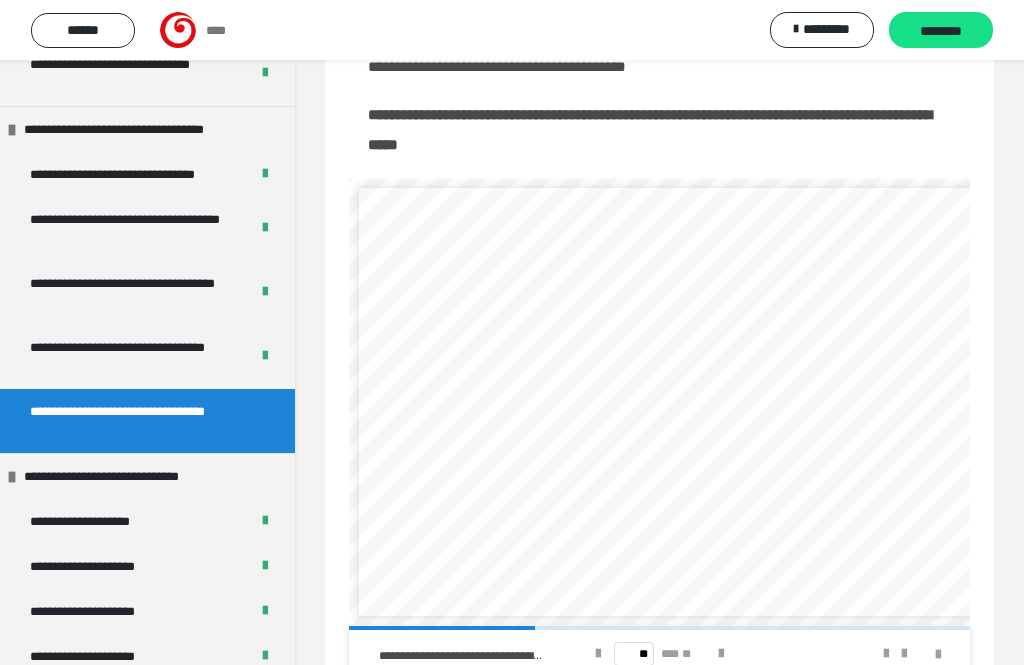 click at bounding box center (721, 654) 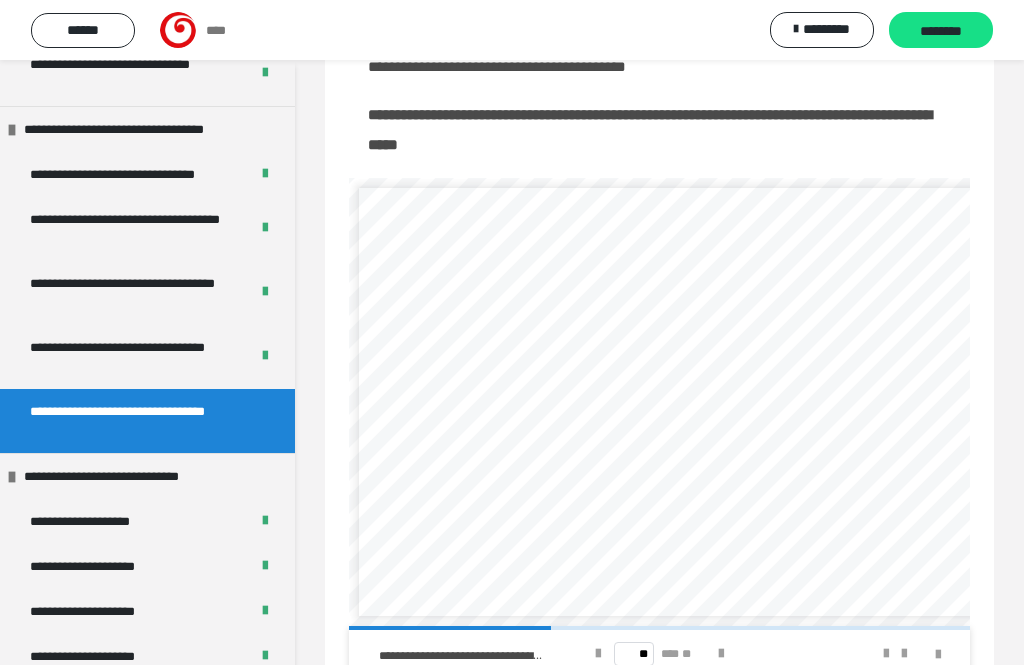 click at bounding box center [721, 654] 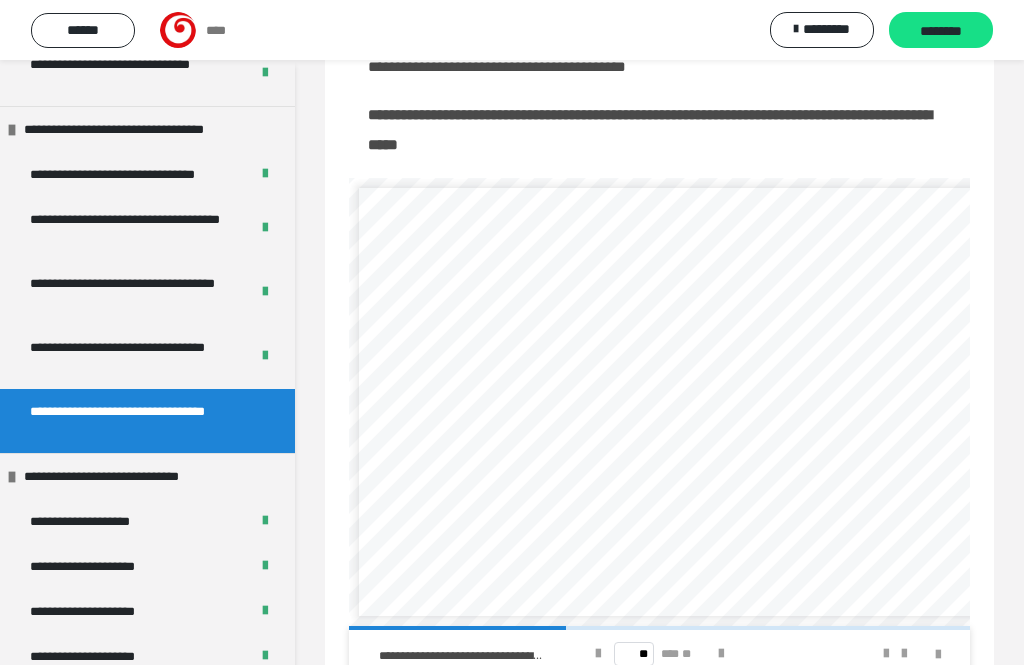 click at bounding box center (721, 654) 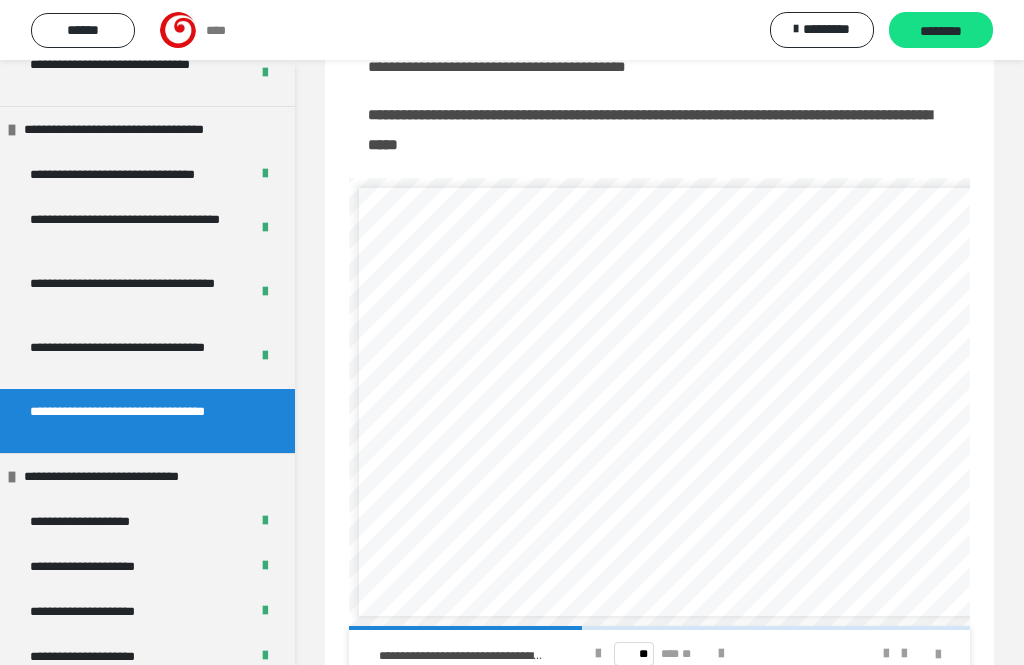click at bounding box center (721, 654) 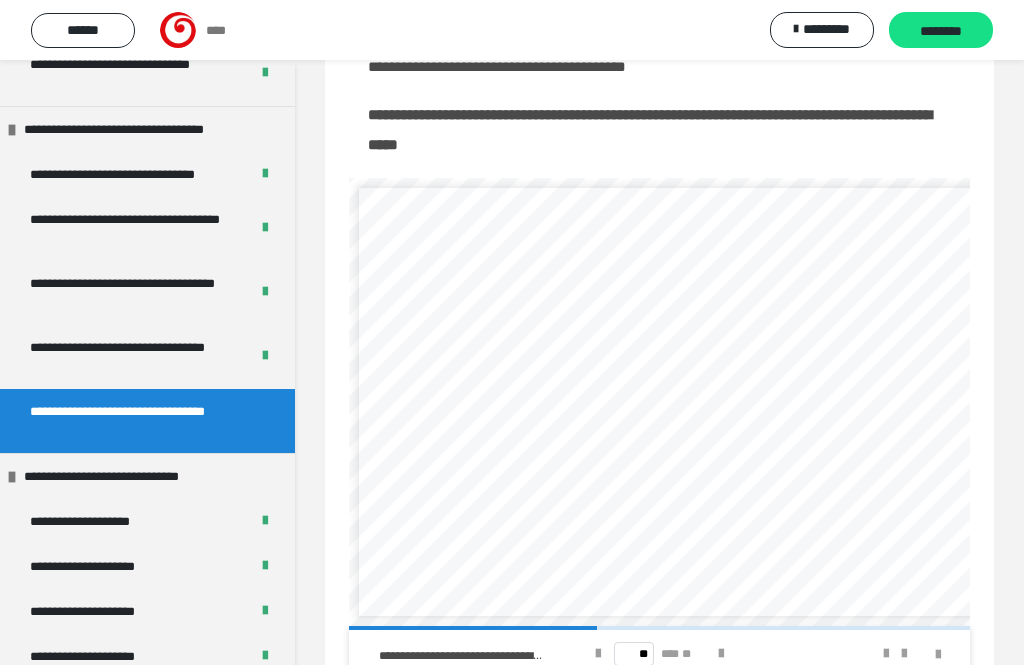 click at bounding box center [721, 654] 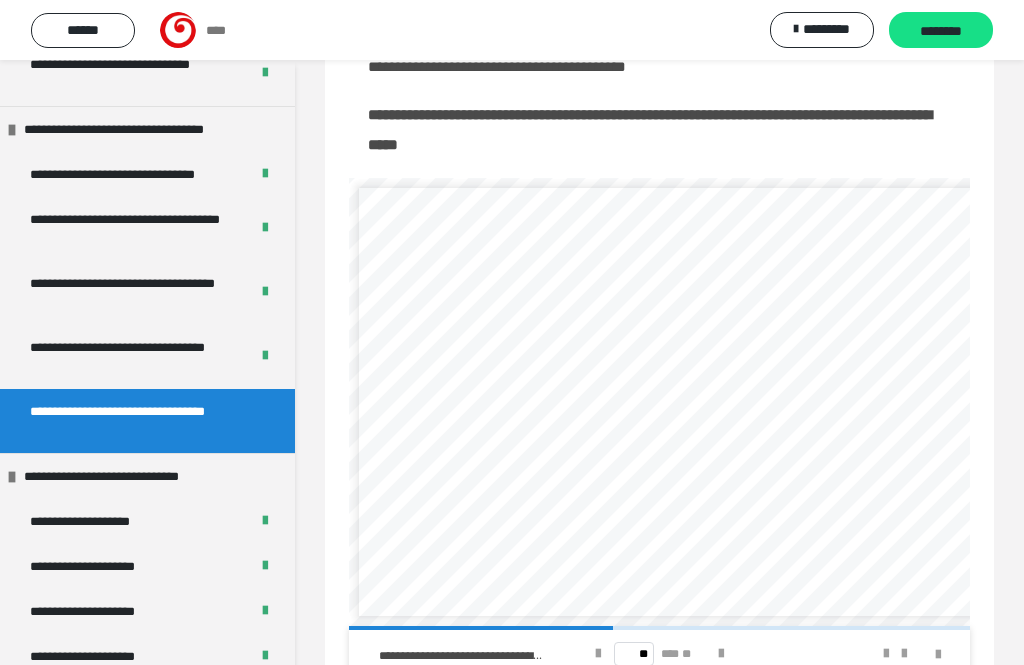click at bounding box center [721, 654] 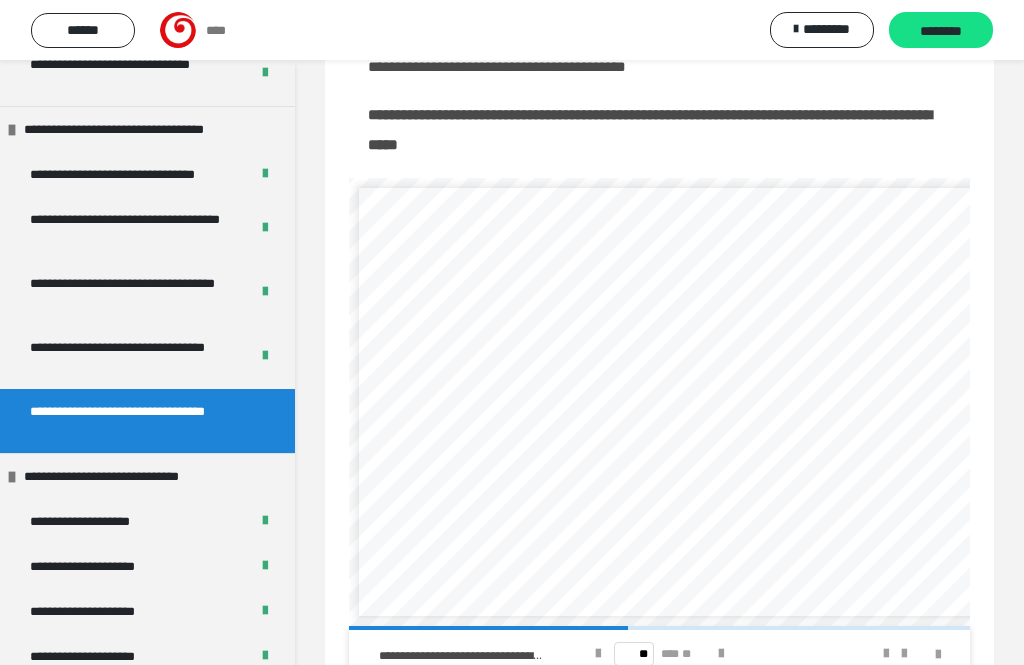 click at bounding box center [721, 654] 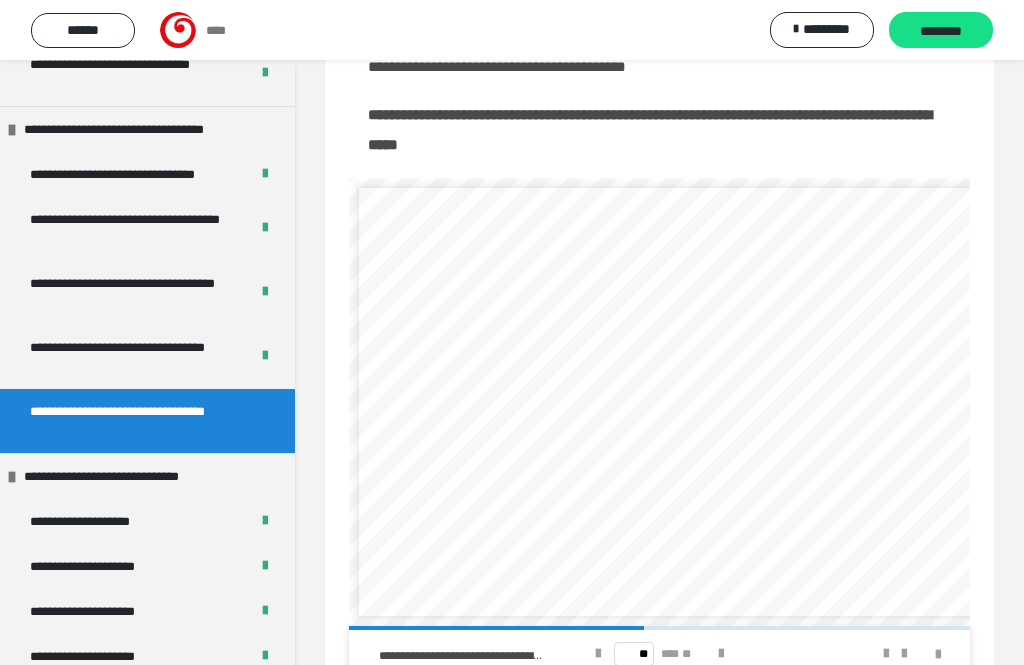 click at bounding box center [721, 654] 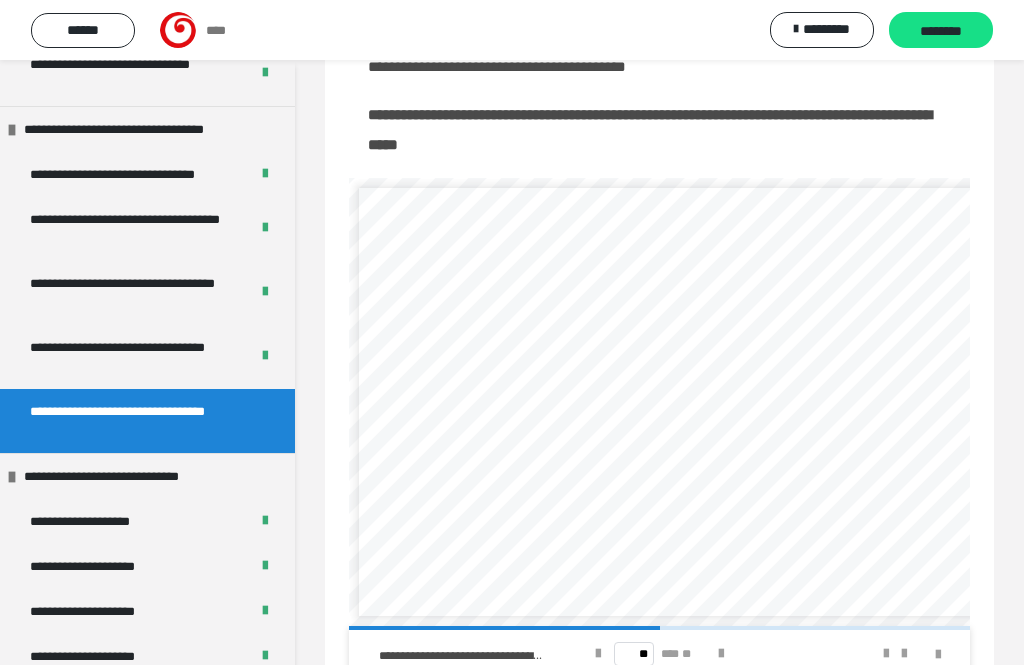 click at bounding box center (721, 654) 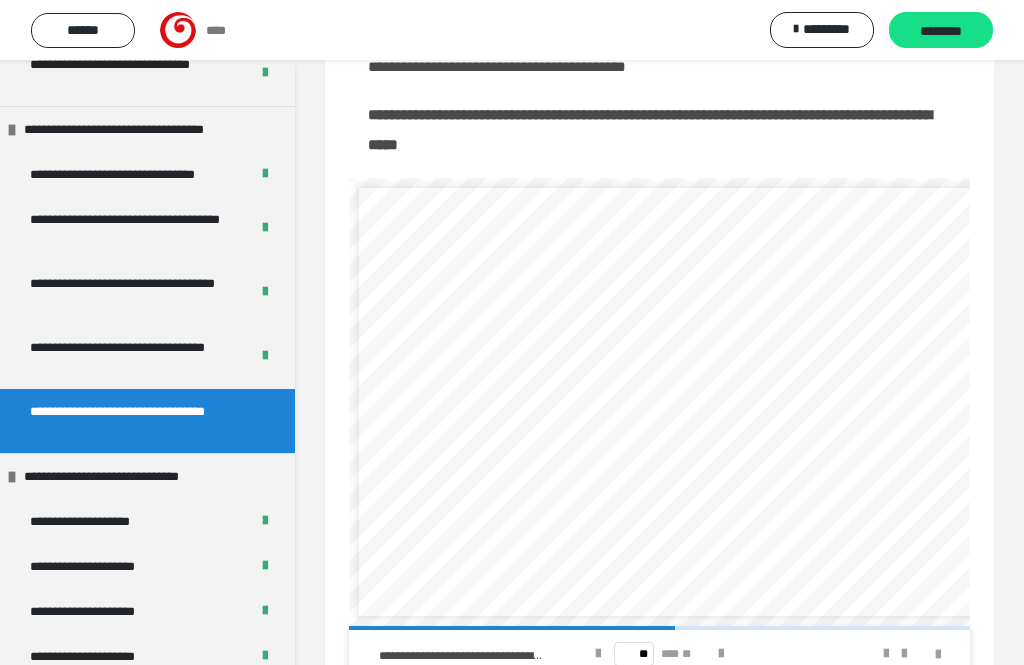 click at bounding box center (721, 654) 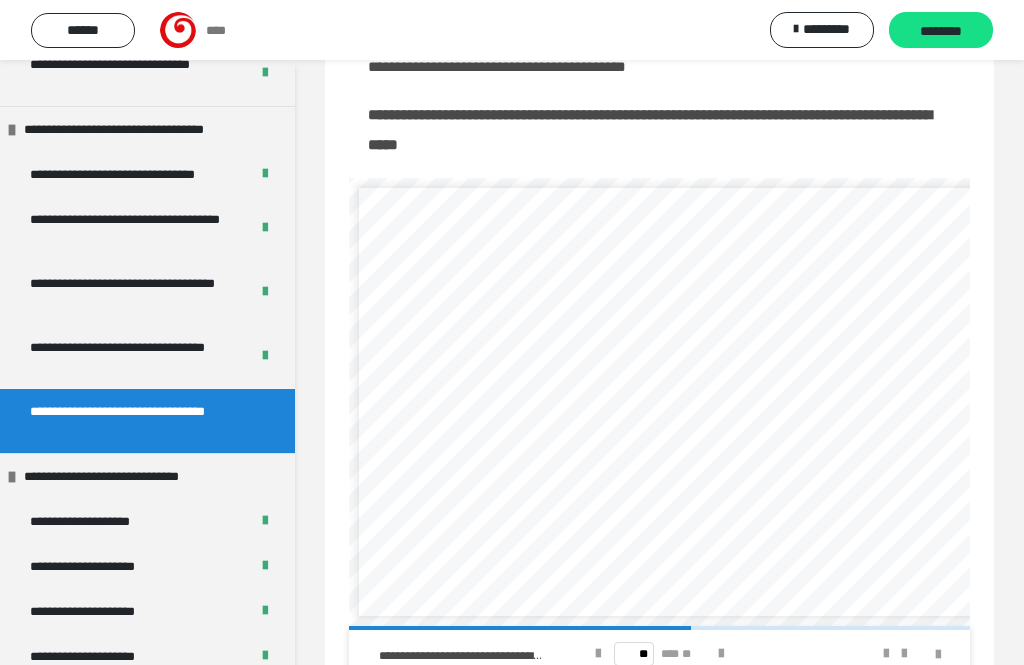 click at bounding box center (721, 654) 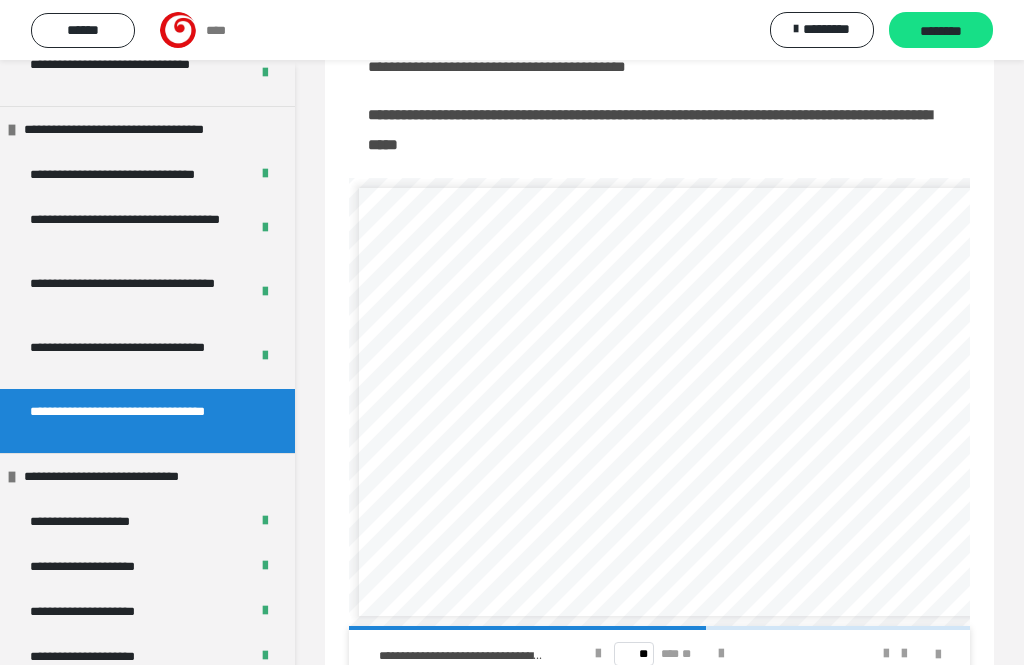 click at bounding box center (721, 654) 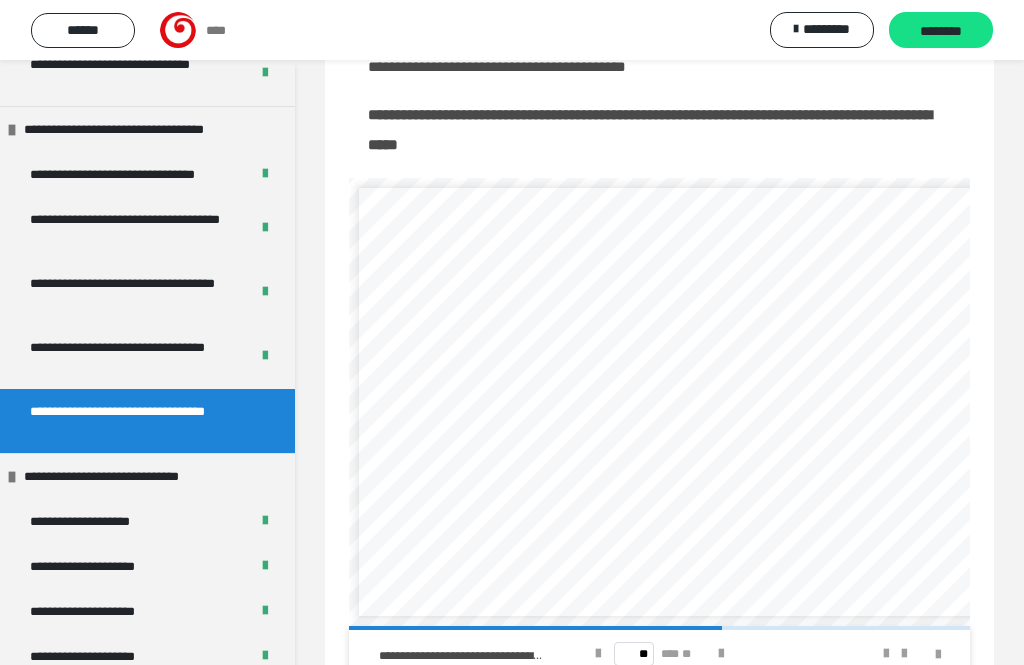 click on "** *** **" at bounding box center [660, 654] 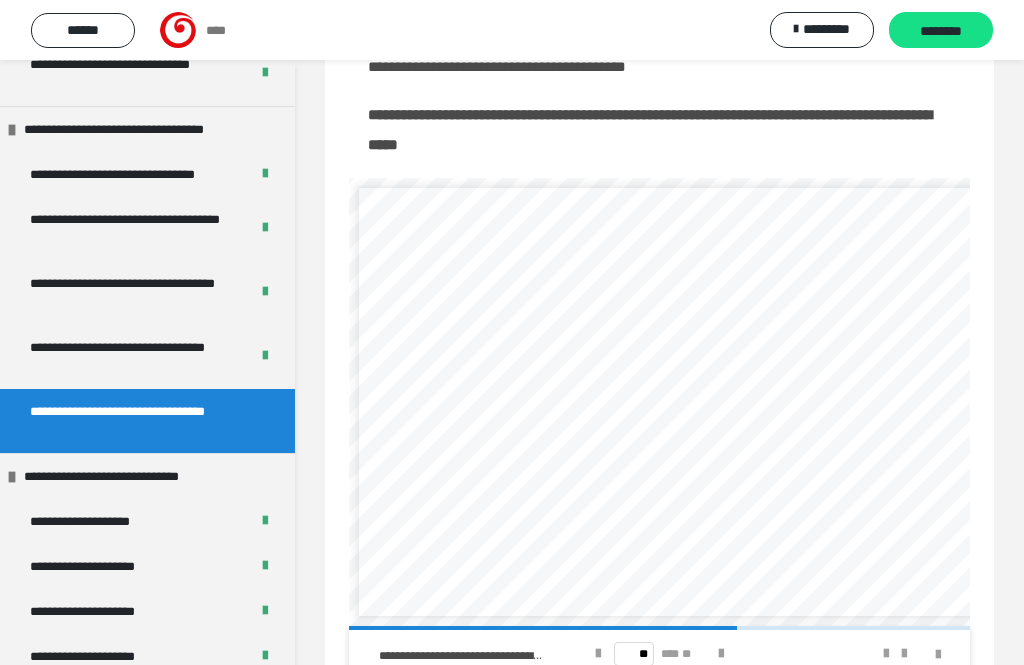 click at bounding box center [721, 654] 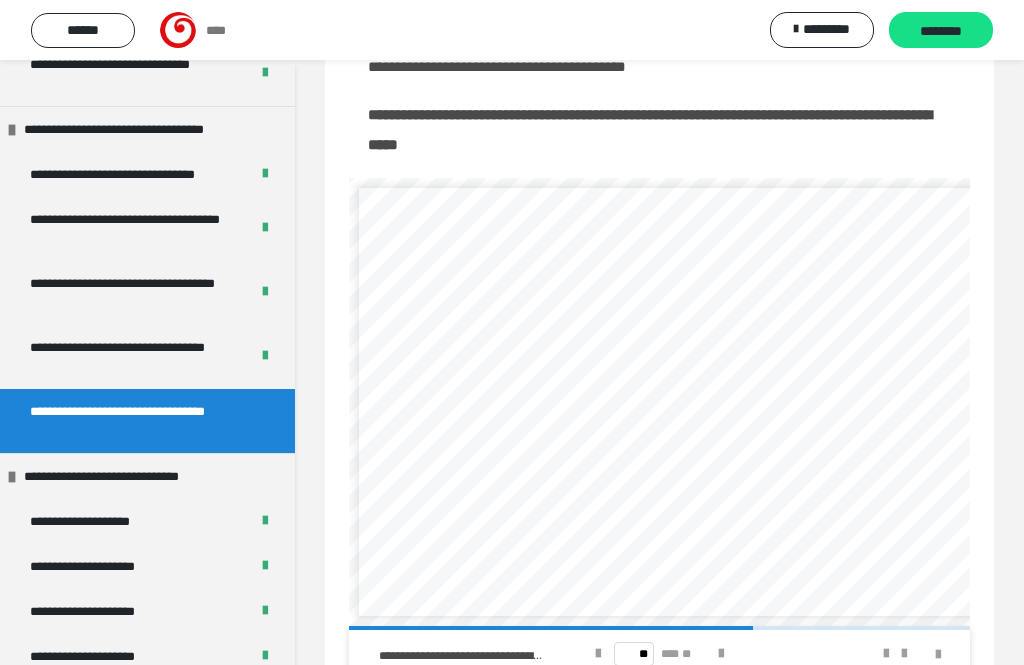 click at bounding box center (721, 654) 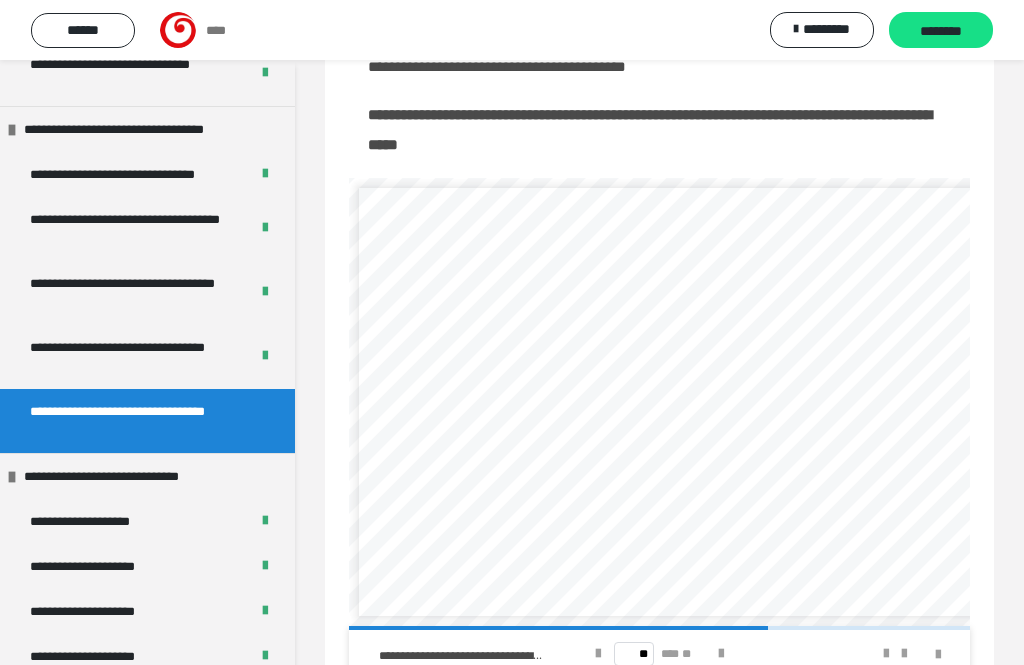click at bounding box center (721, 654) 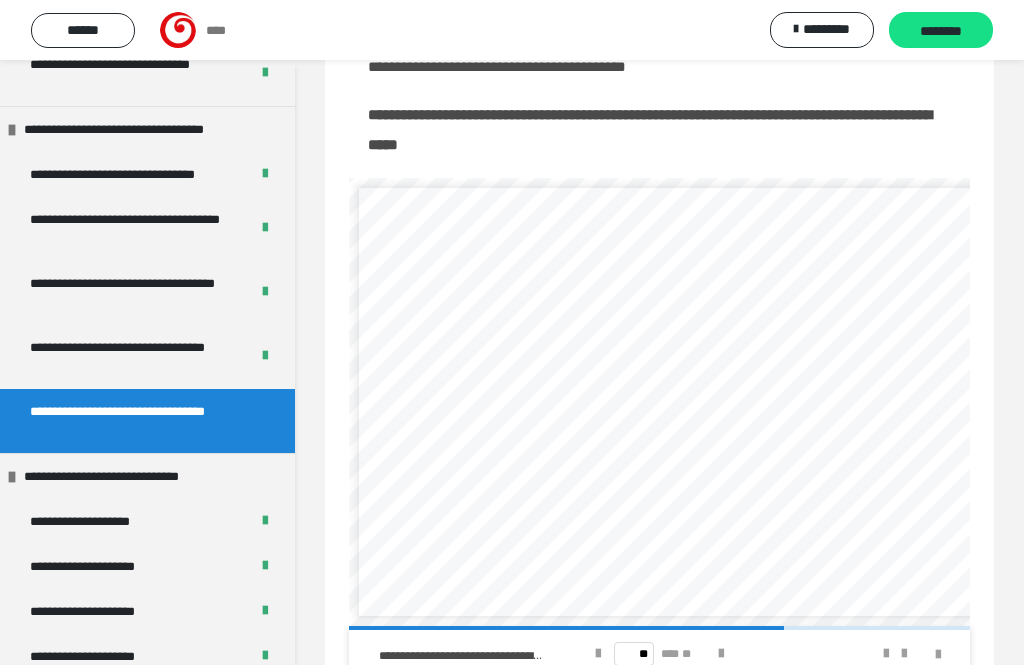 click at bounding box center (721, 654) 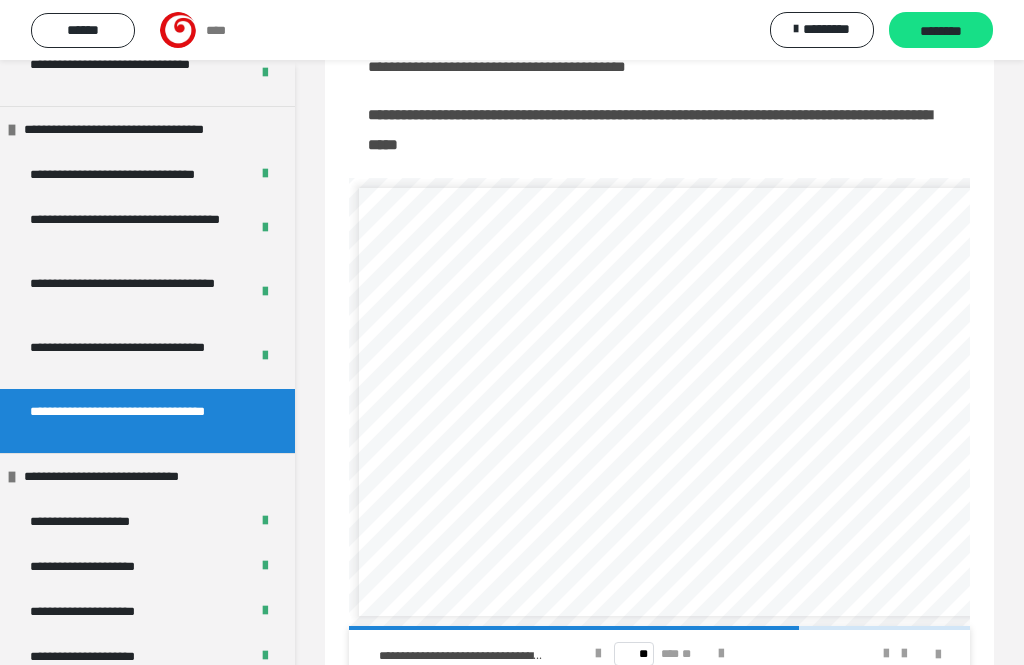 click at bounding box center [721, 654] 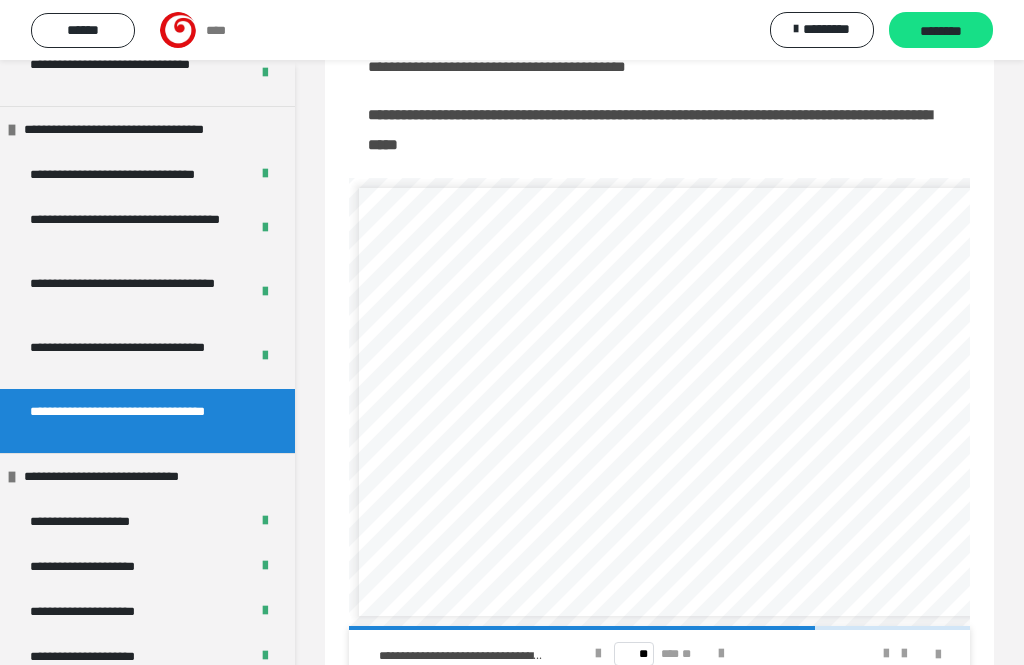 click at bounding box center (721, 654) 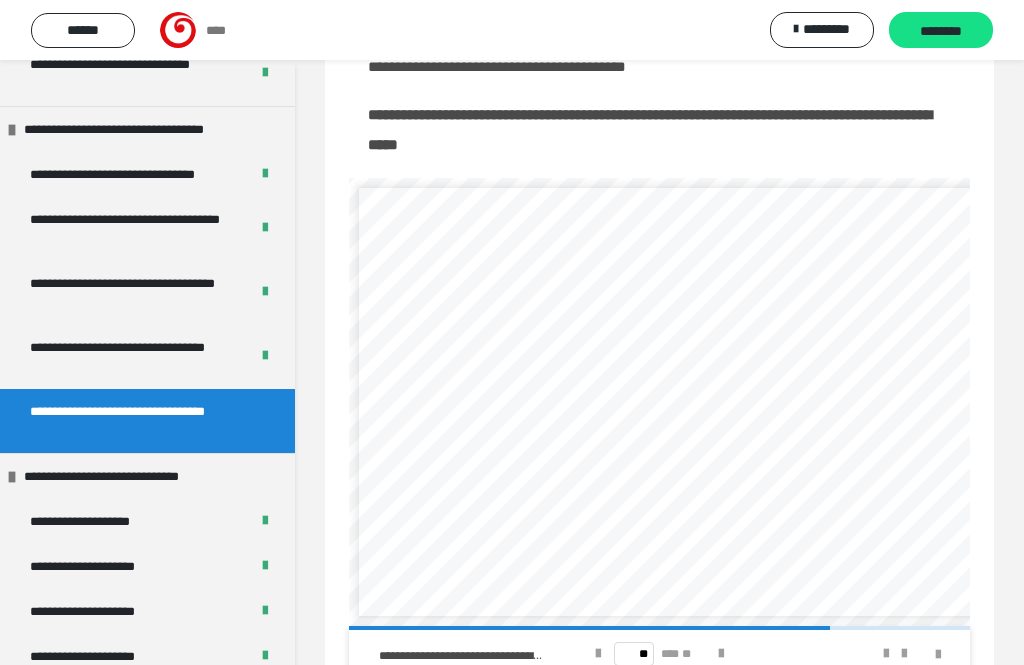 click on "** *** **" at bounding box center [660, 654] 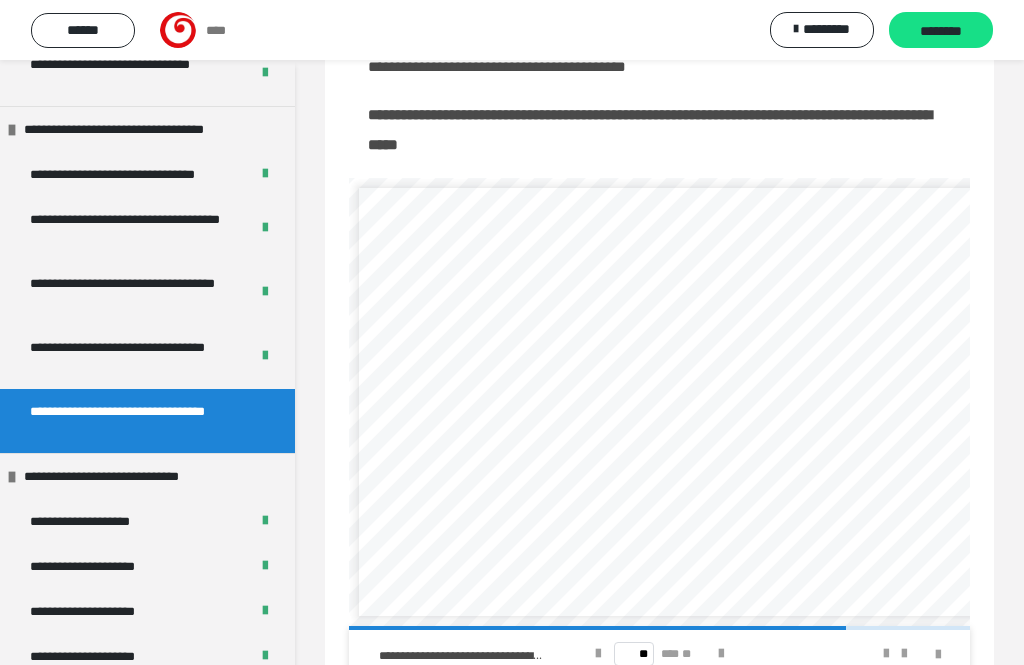 click at bounding box center (721, 654) 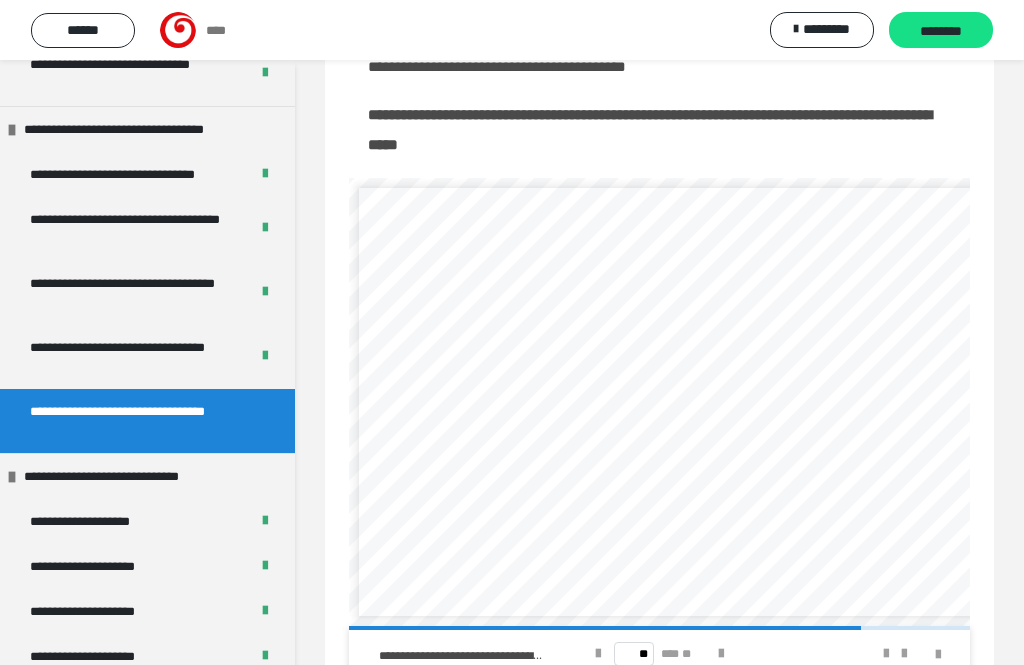 click at bounding box center (721, 654) 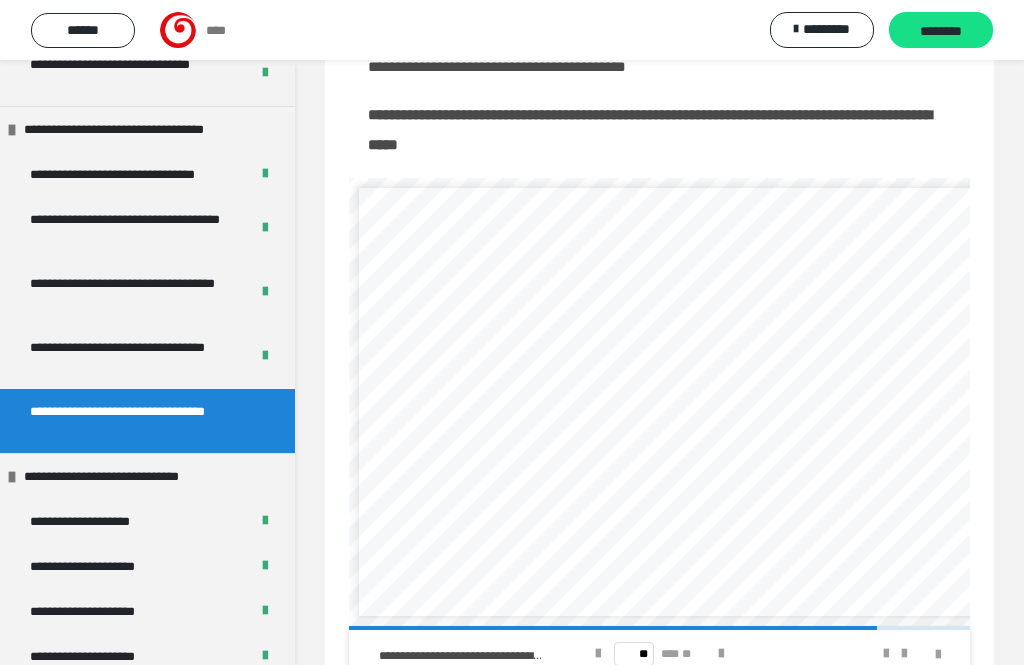 click at bounding box center [721, 654] 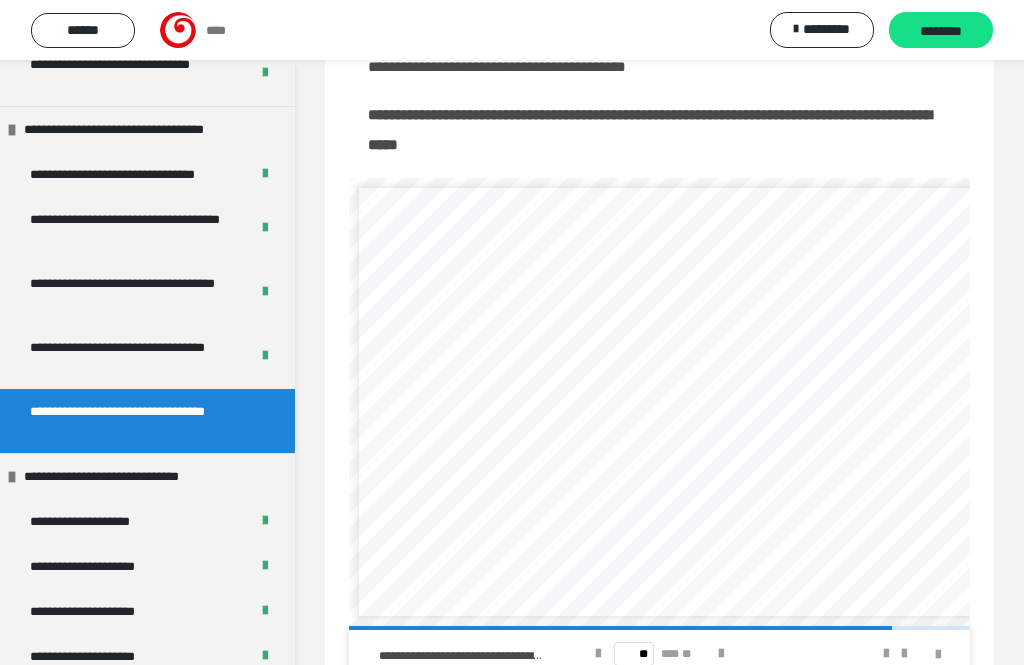 click at bounding box center [721, 654] 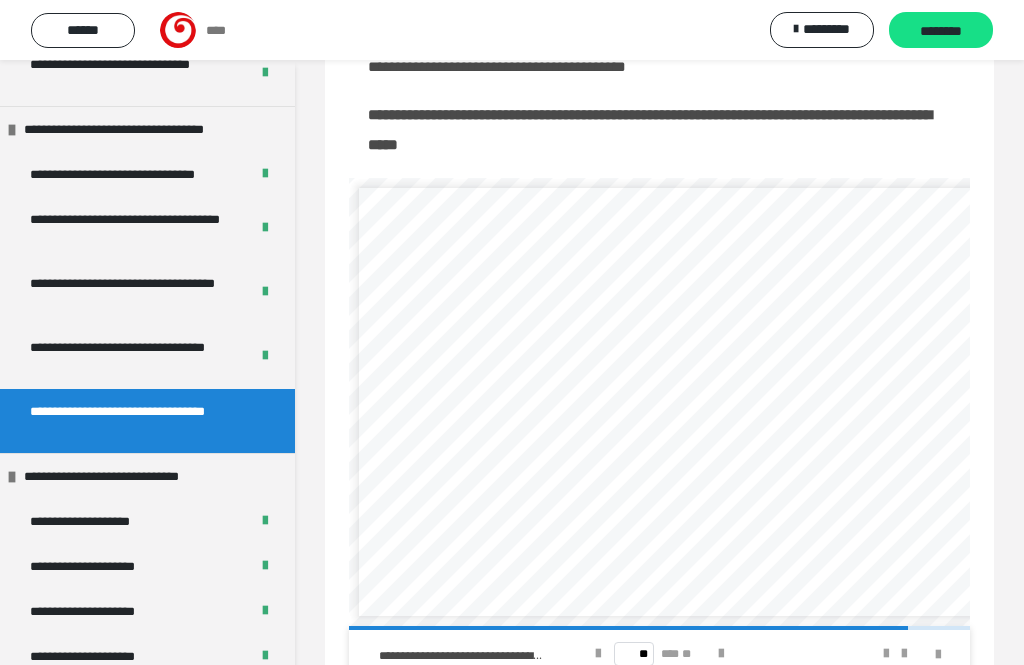 click at bounding box center (721, 654) 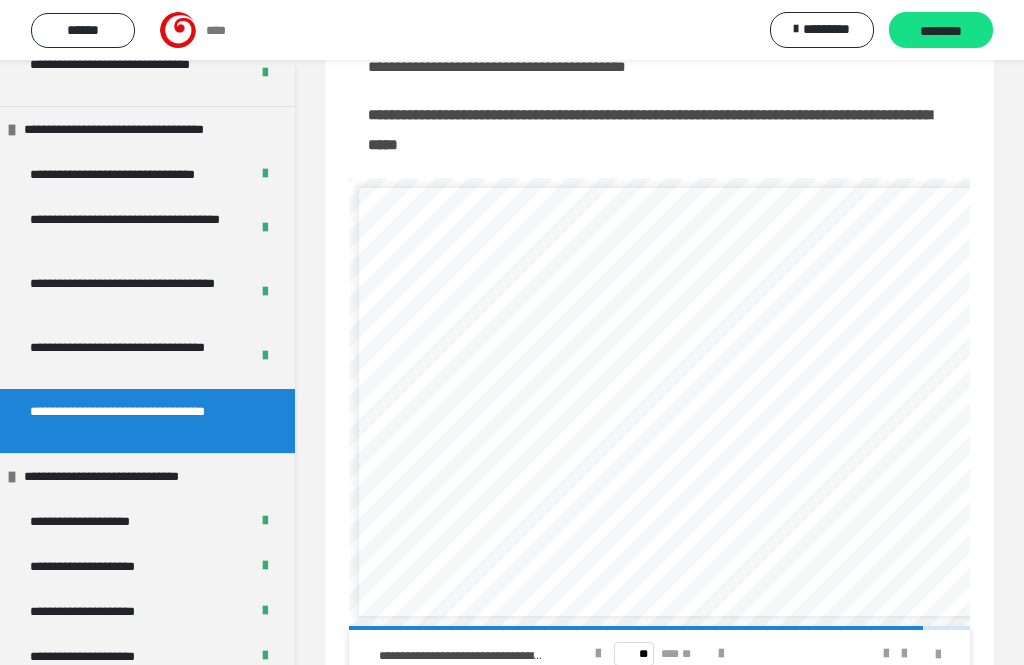 click at bounding box center (721, 654) 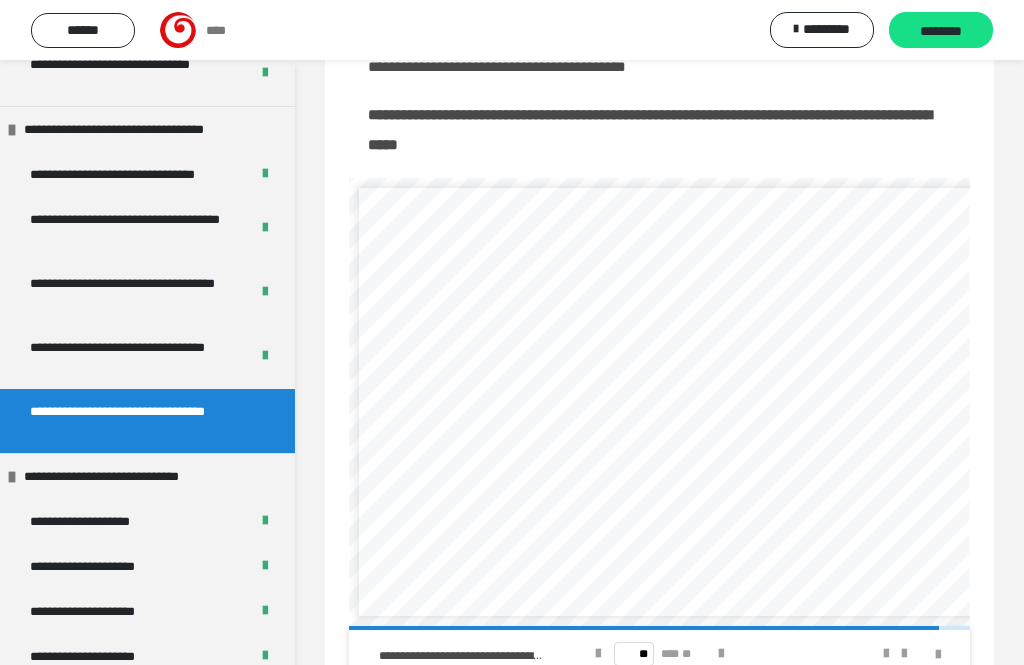 click at bounding box center [721, 654] 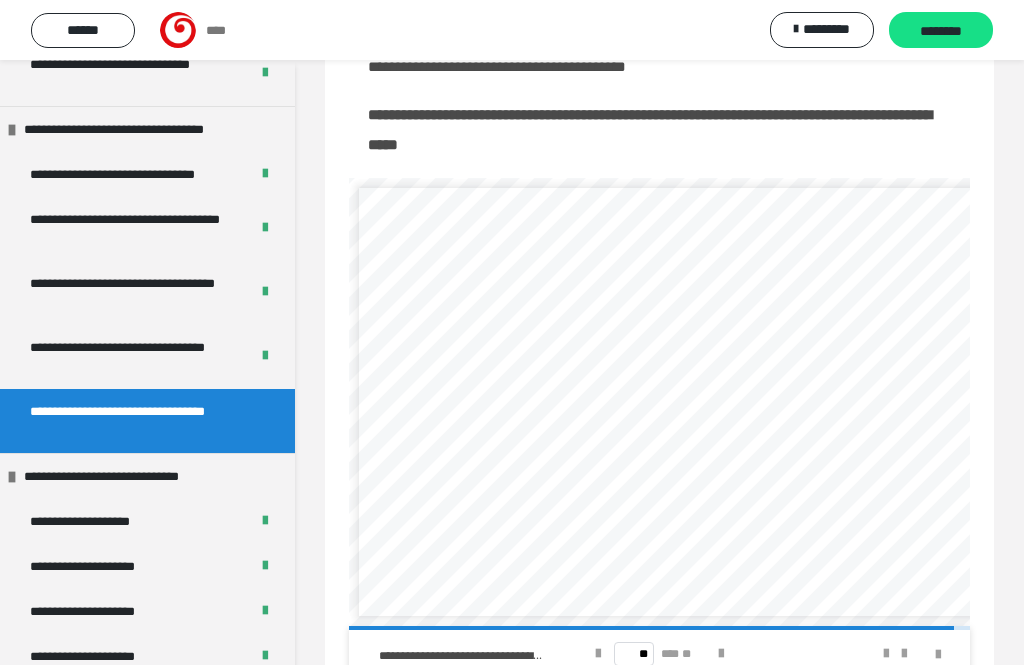 click at bounding box center [721, 654] 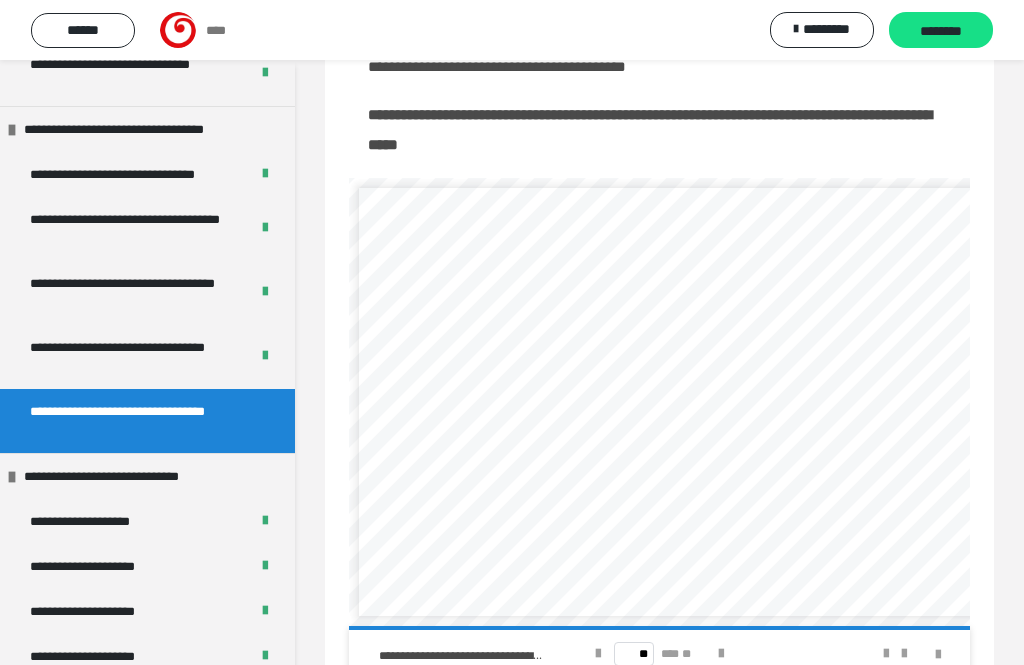 click on "********" at bounding box center [941, 31] 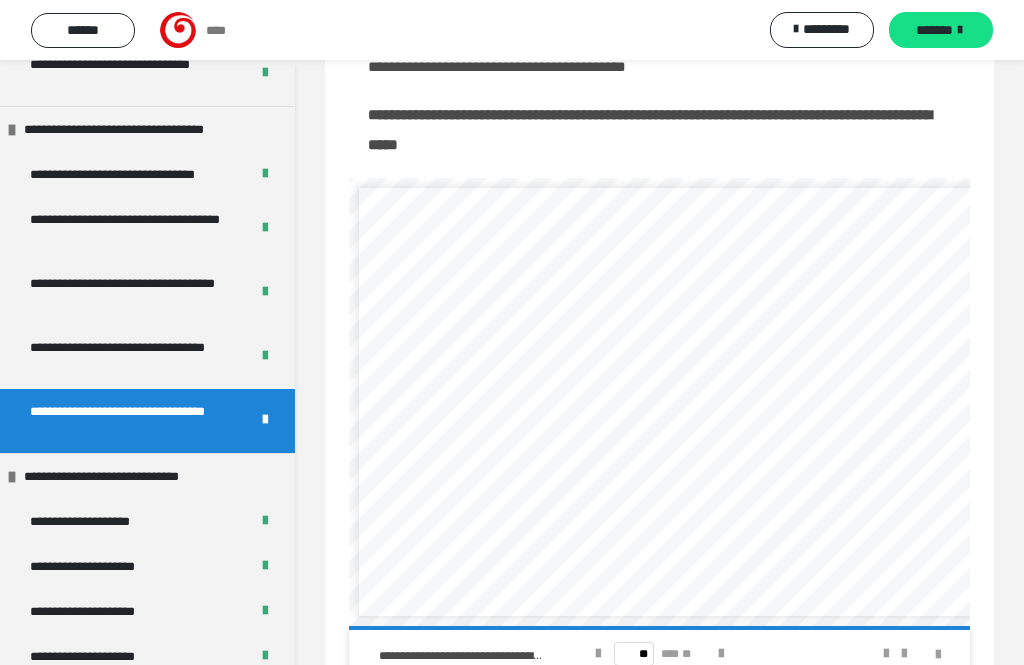 click on "*******" at bounding box center (941, 30) 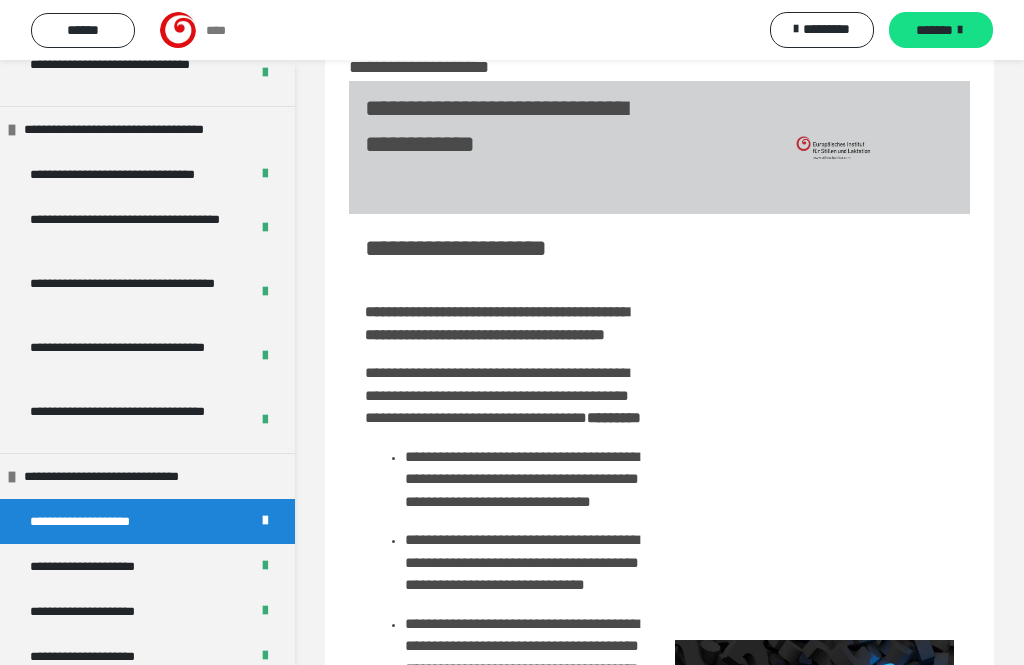 scroll, scrollTop: 65, scrollLeft: 0, axis: vertical 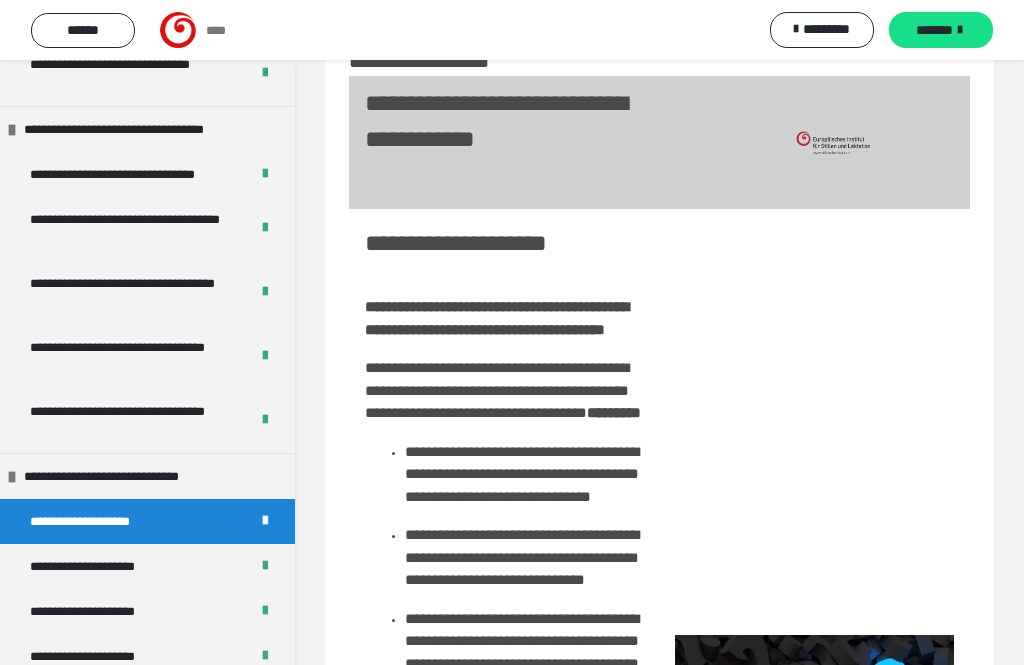 click on "**********" at bounding box center [147, 566] 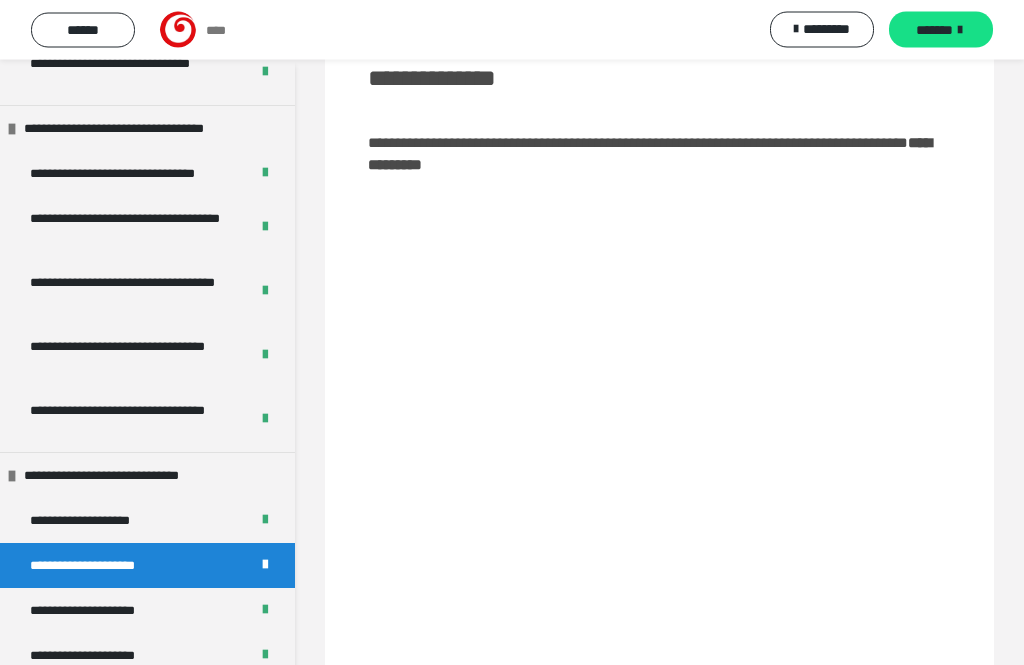 scroll, scrollTop: 297, scrollLeft: 0, axis: vertical 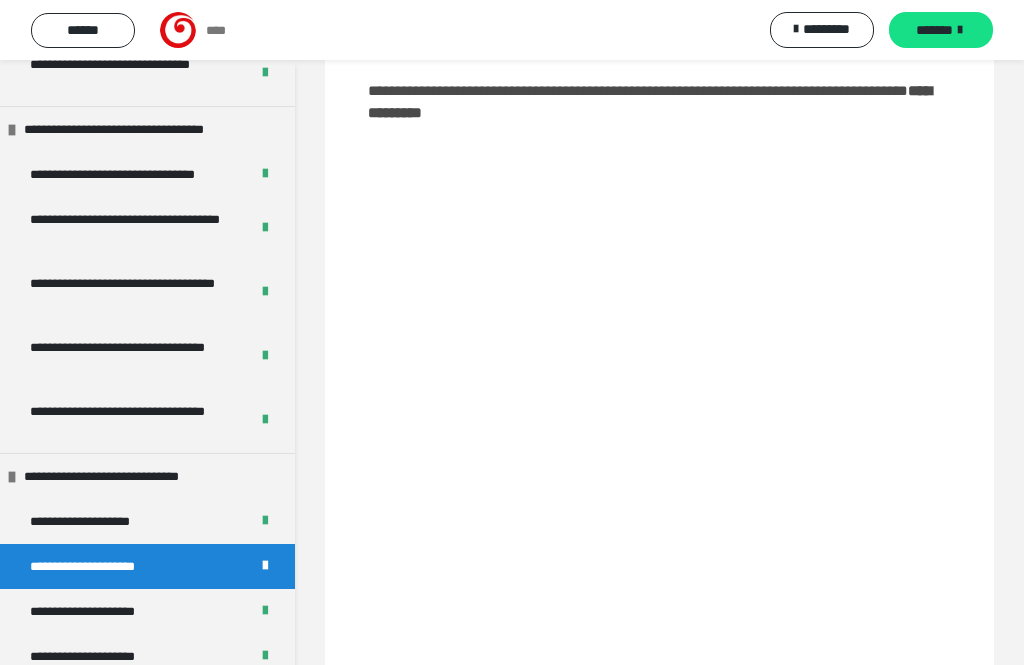 click on "**********" at bounding box center [97, 611] 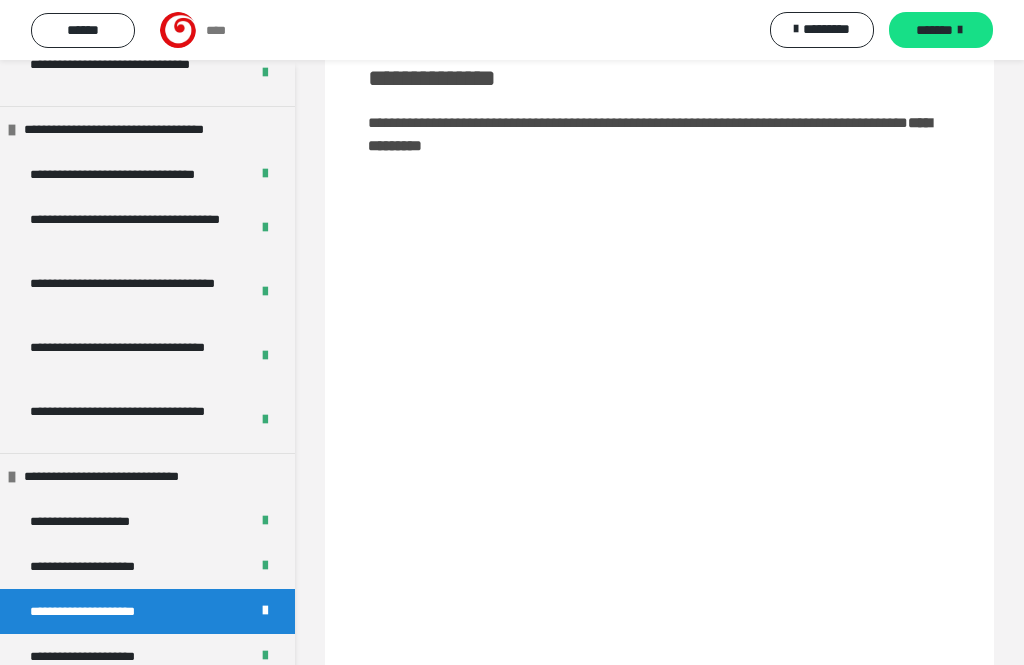 scroll, scrollTop: 314, scrollLeft: 0, axis: vertical 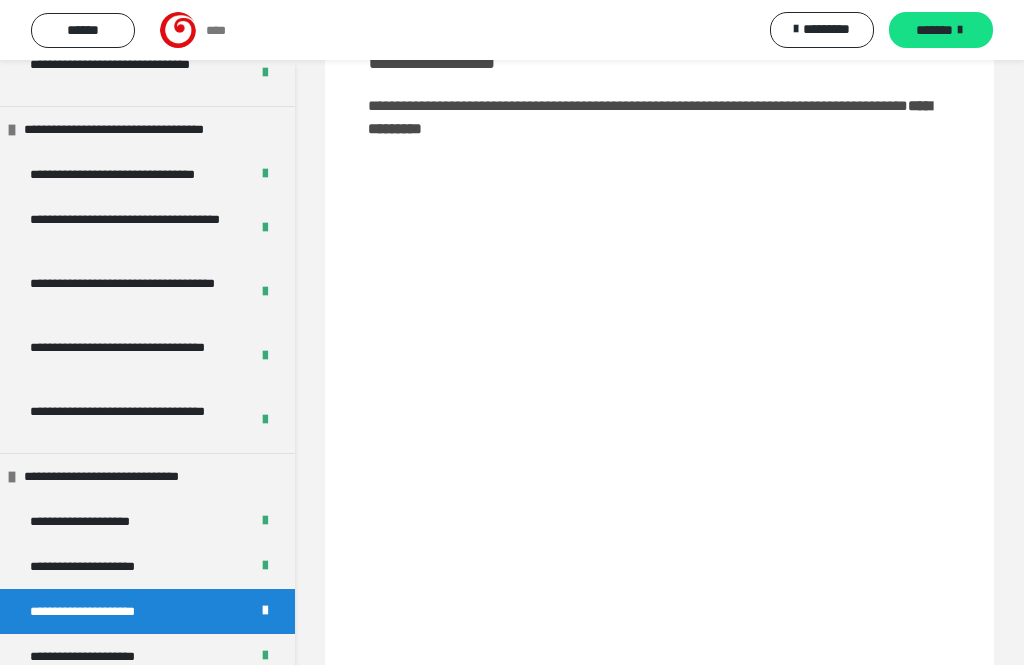 click on "**********" at bounding box center (97, 656) 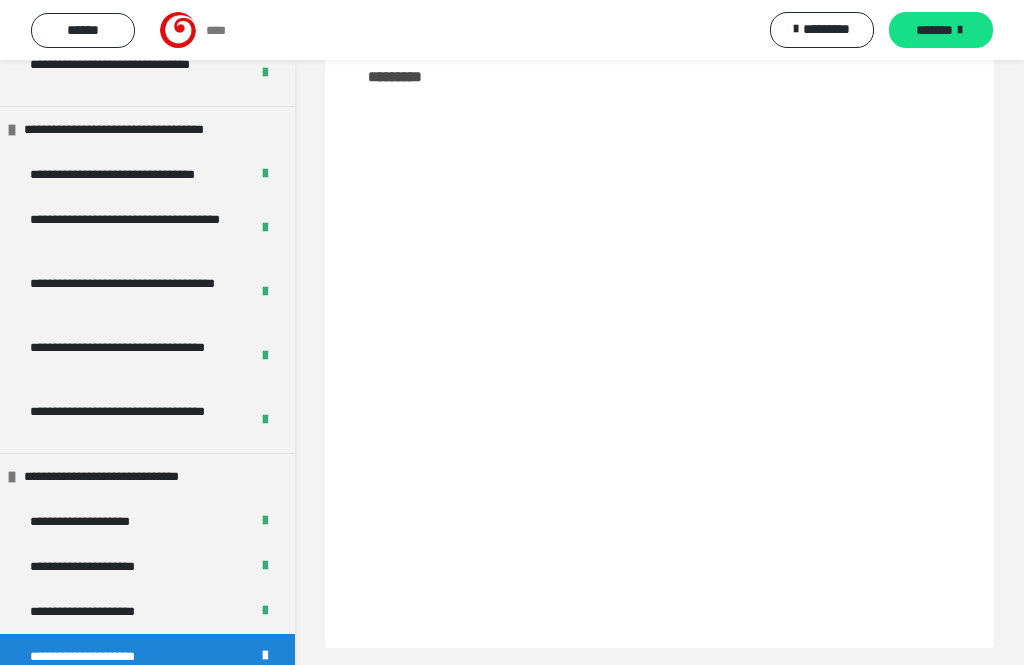 scroll, scrollTop: 262, scrollLeft: 0, axis: vertical 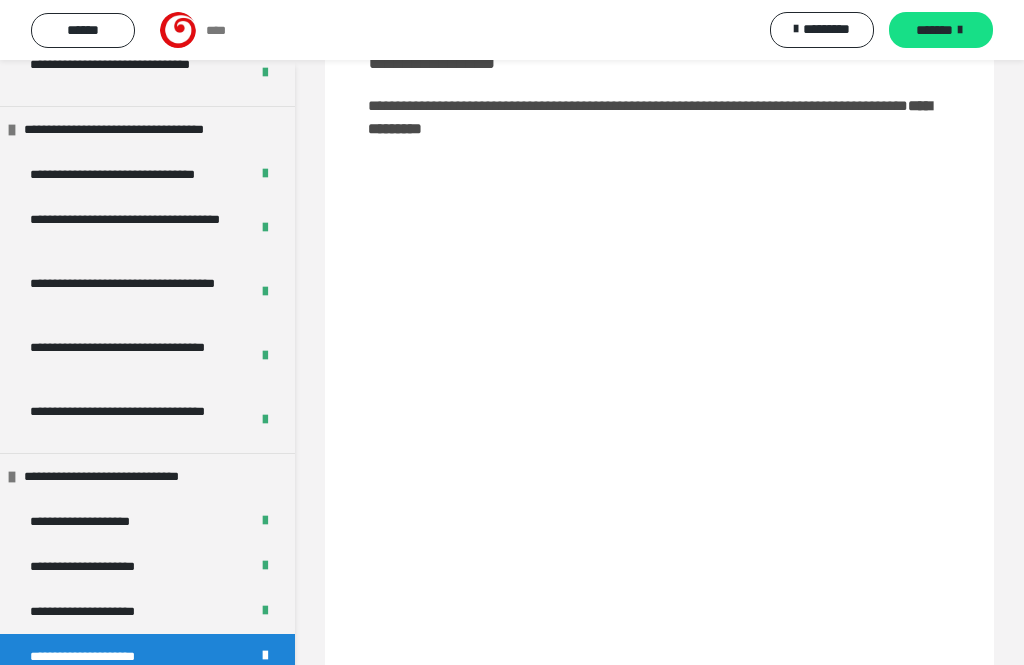click on "**********" at bounding box center [104, 701] 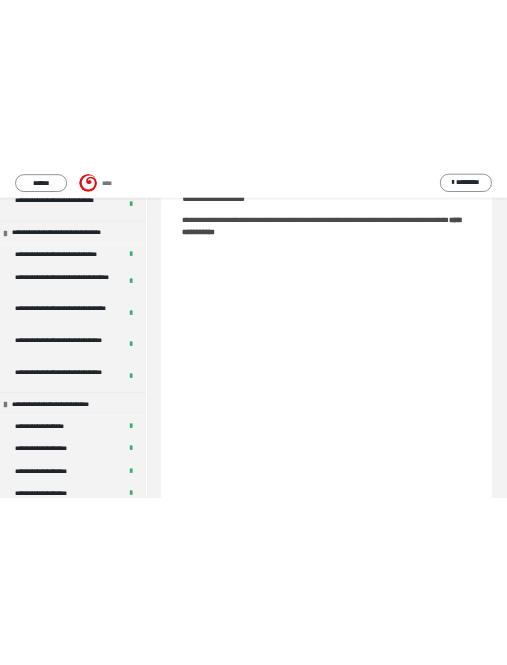 scroll, scrollTop: 0, scrollLeft: 0, axis: both 